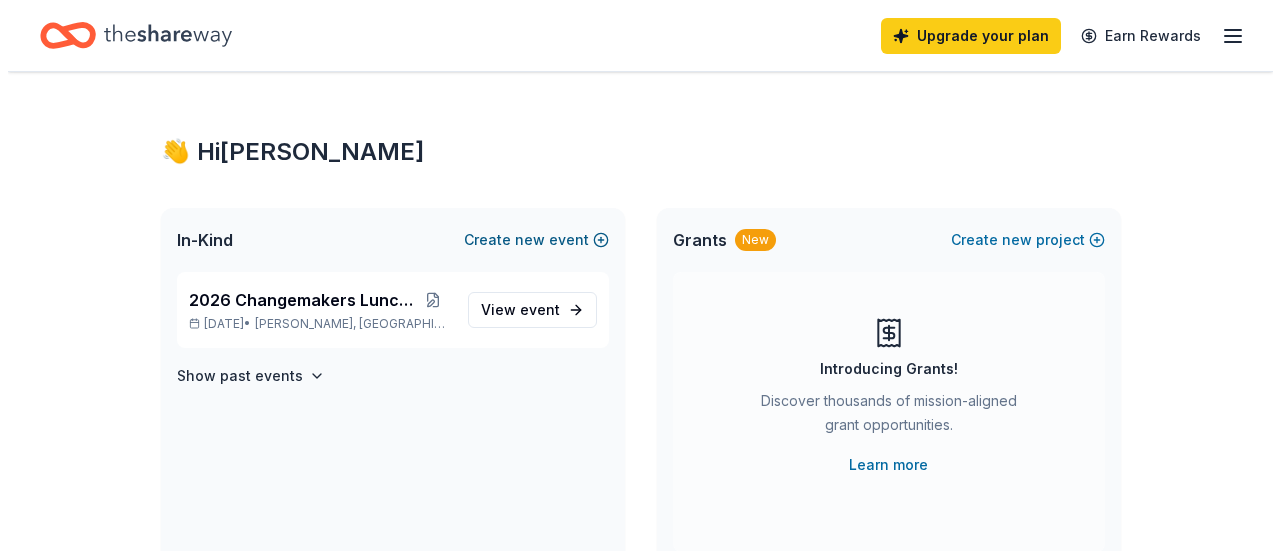scroll, scrollTop: 0, scrollLeft: 0, axis: both 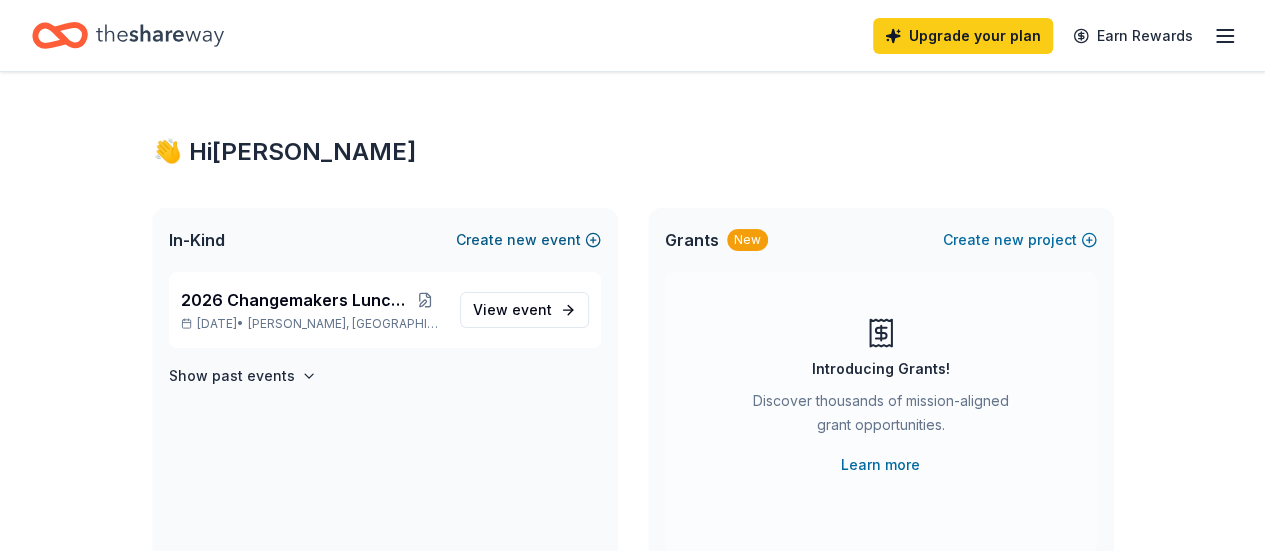 click on "Create  new  event" at bounding box center [528, 240] 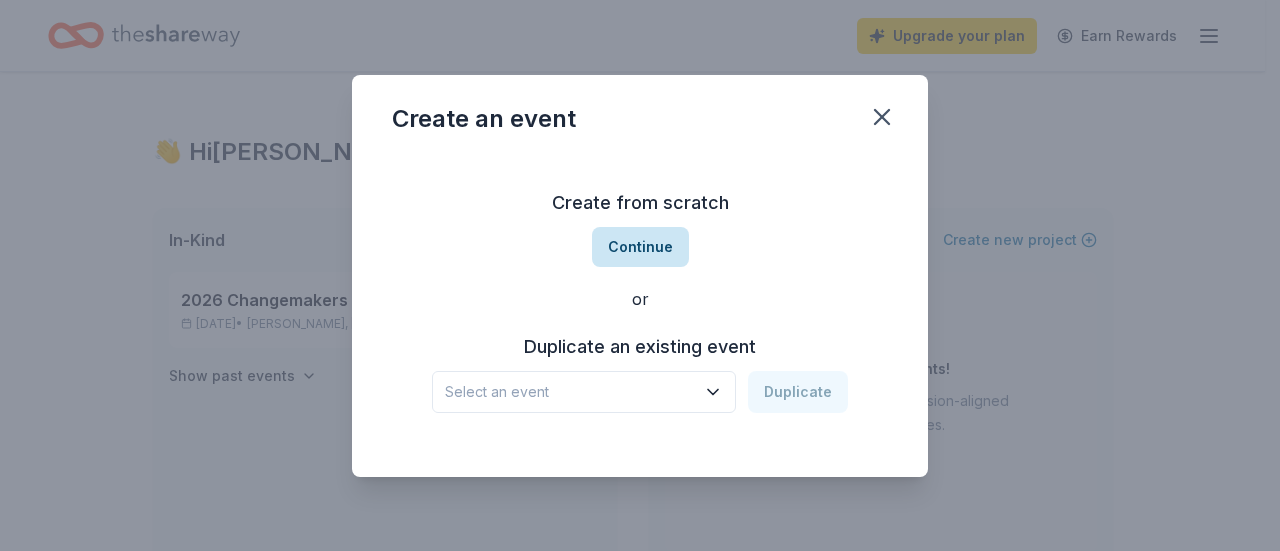 click on "Continue" at bounding box center [640, 247] 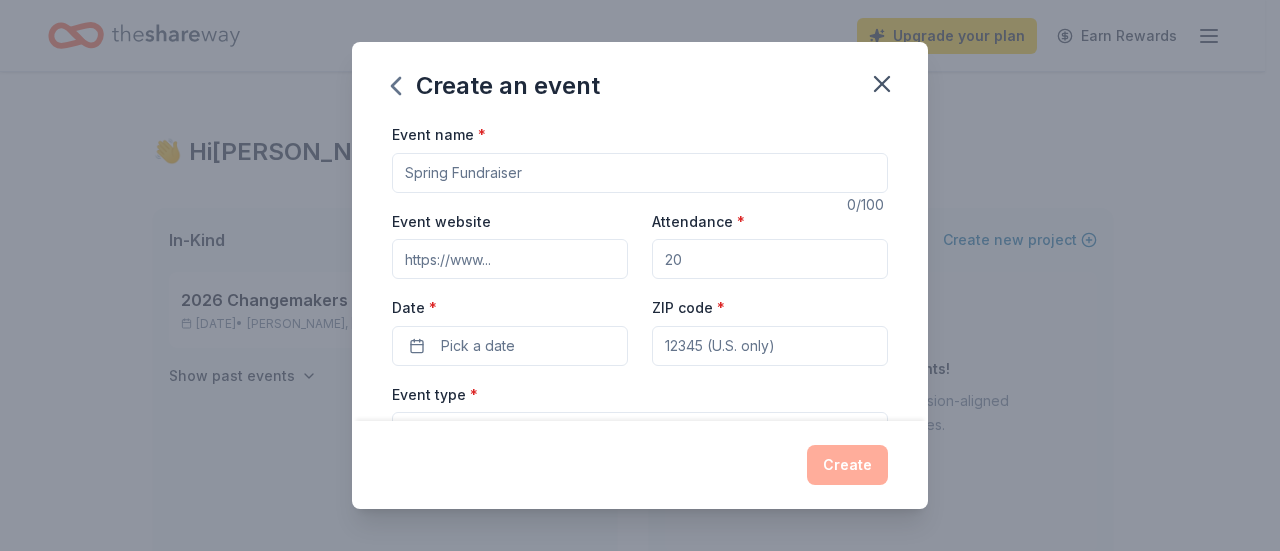 click on "Event name *" at bounding box center [640, 173] 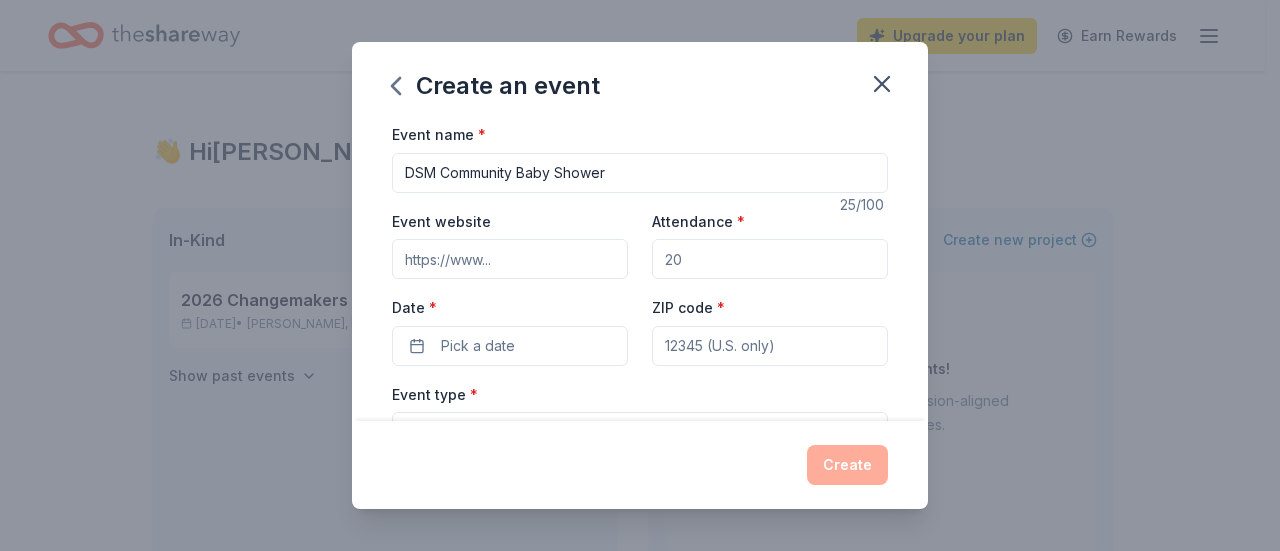 type on "DSM Community Baby Shower" 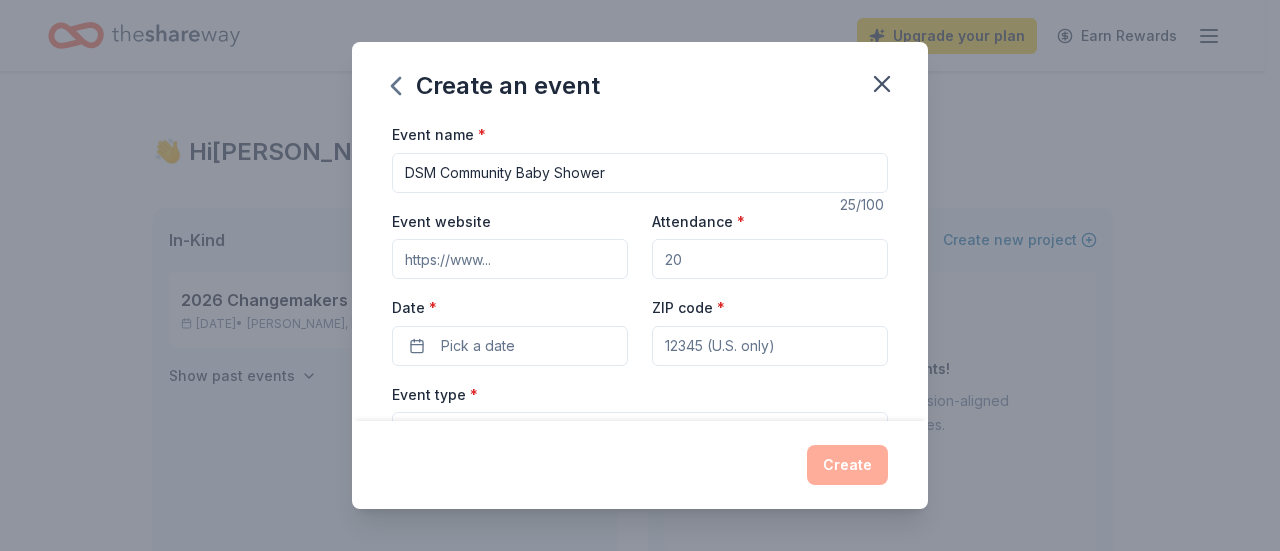 click on "Event website" at bounding box center [510, 259] 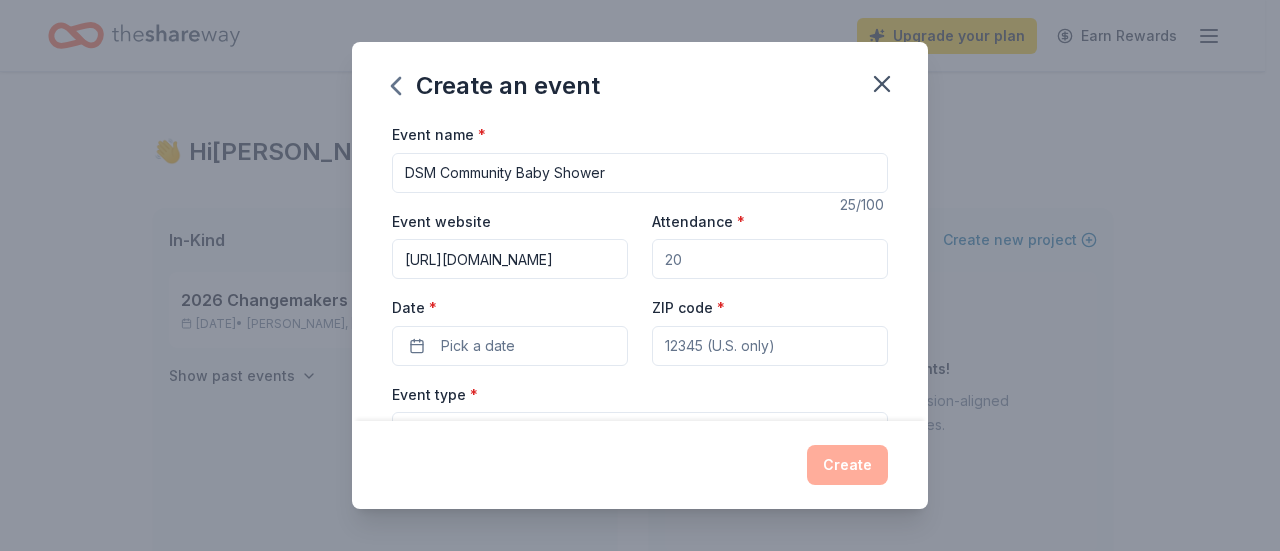 scroll, scrollTop: 0, scrollLeft: 42, axis: horizontal 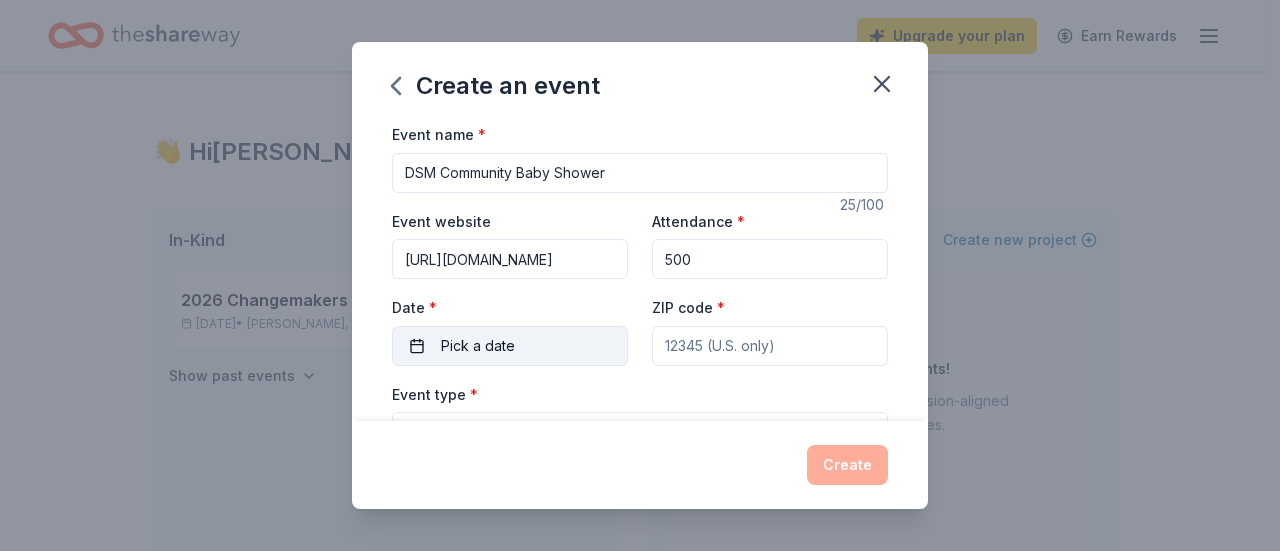 type on "500" 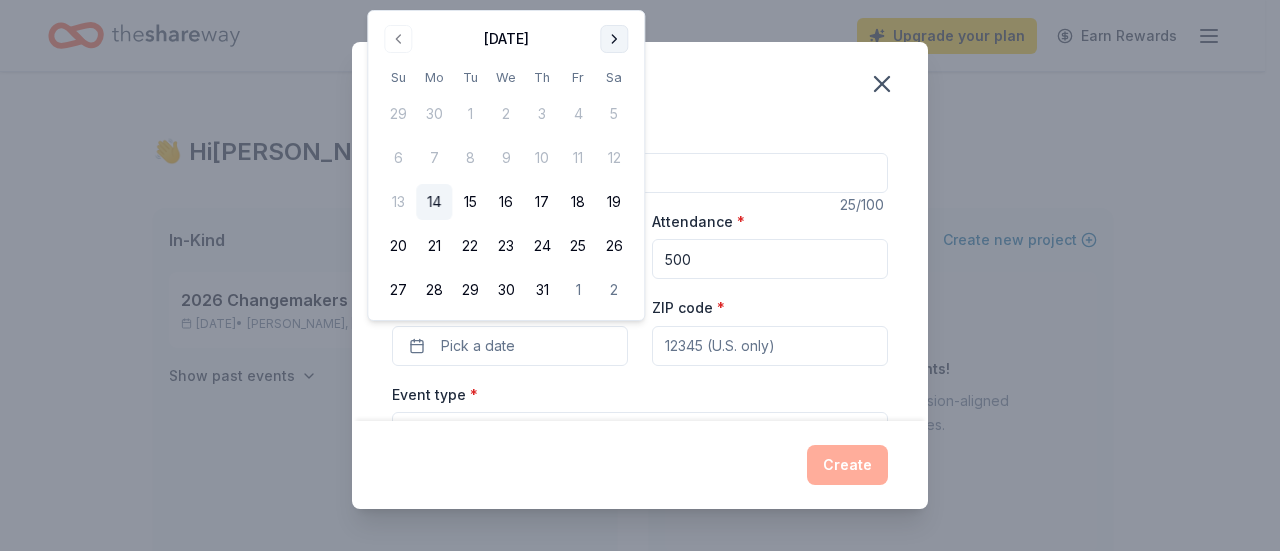 click at bounding box center (614, 39) 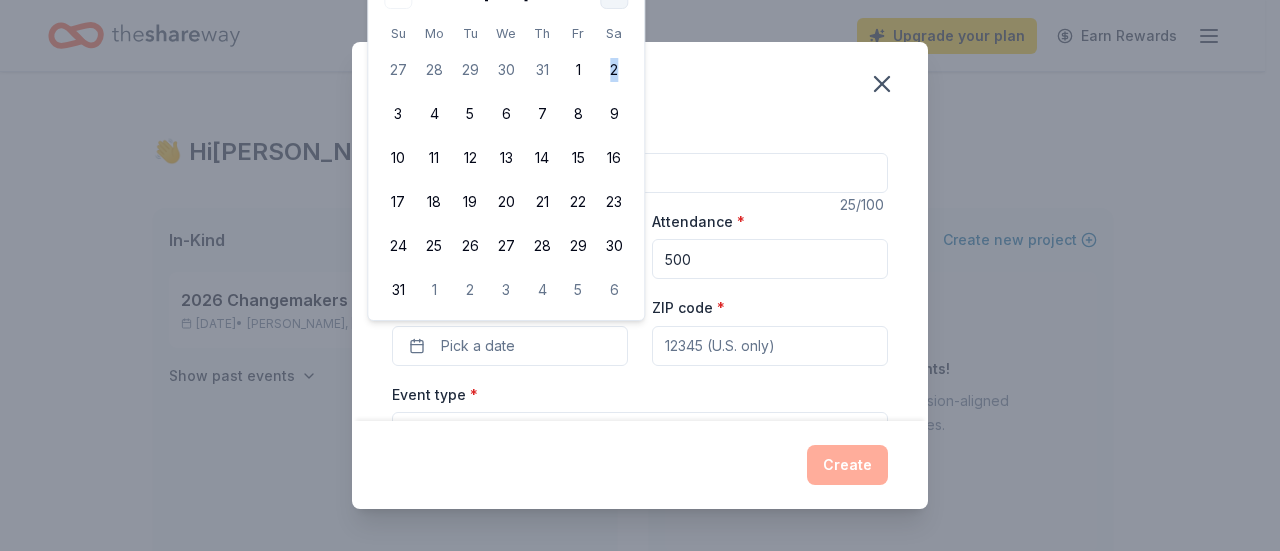 click on "27 28 29 30 31 1 2 3 4 5 6 7 8 9 10 11 12 13 14 15 16 17 18 19 20 21 22 23 24 25 26 27 28 29 30 31 1 2 3 4 5 6" at bounding box center [506, 176] 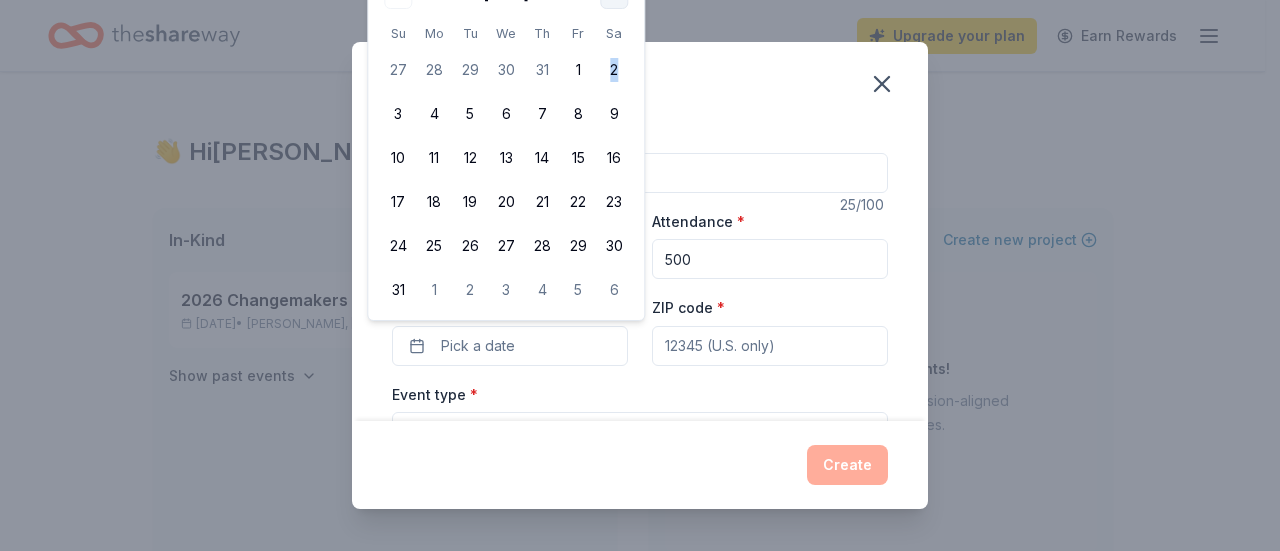 click at bounding box center [614, -5] 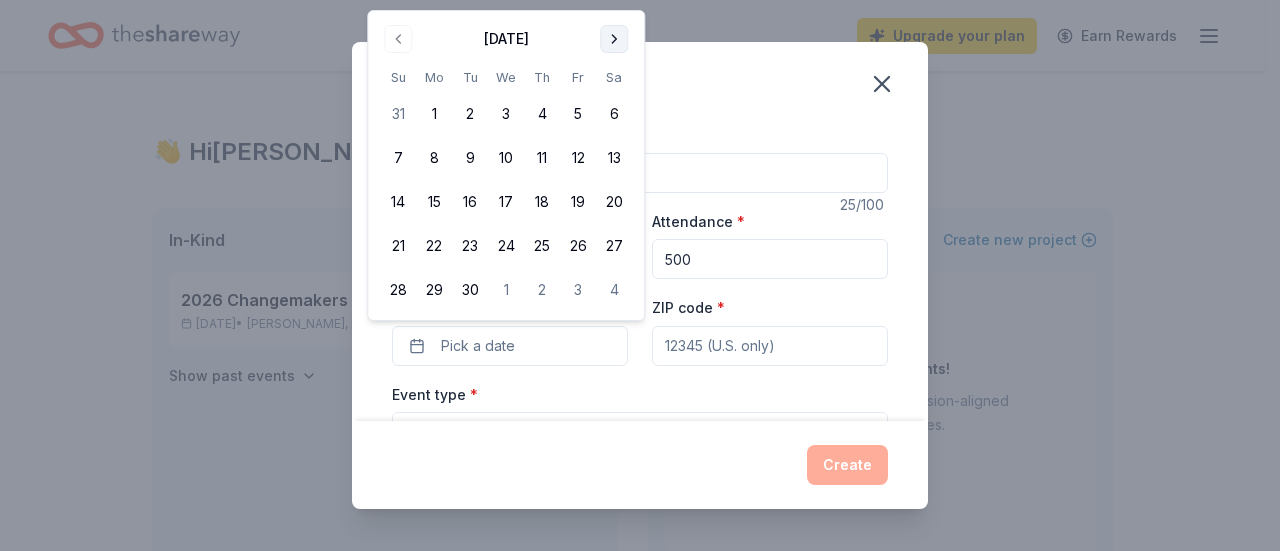 click at bounding box center (614, 39) 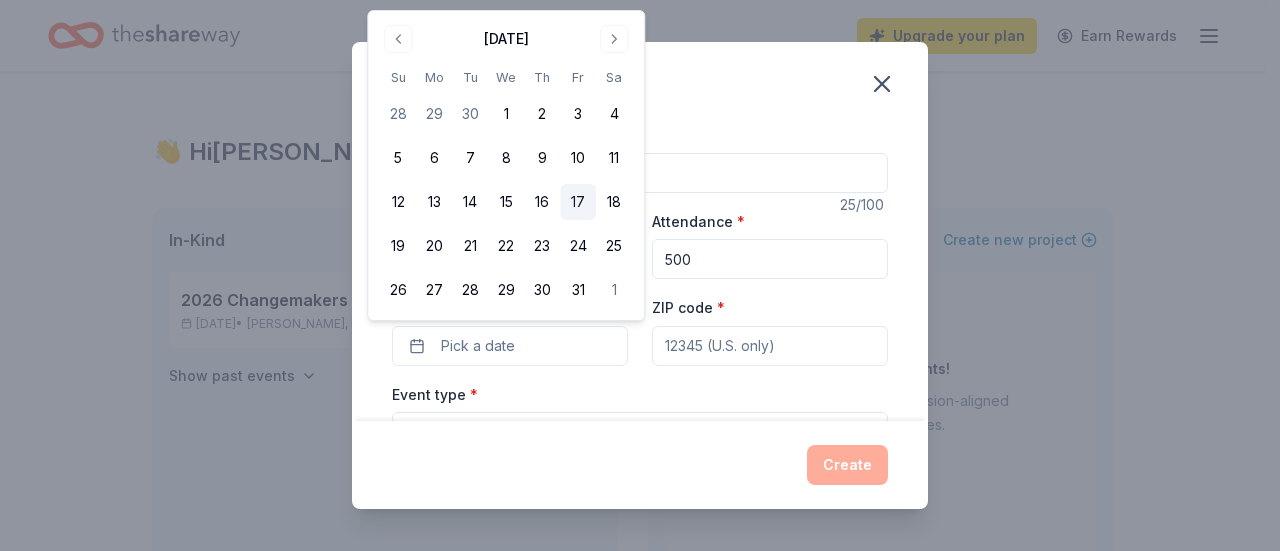 click on "17" at bounding box center (578, 202) 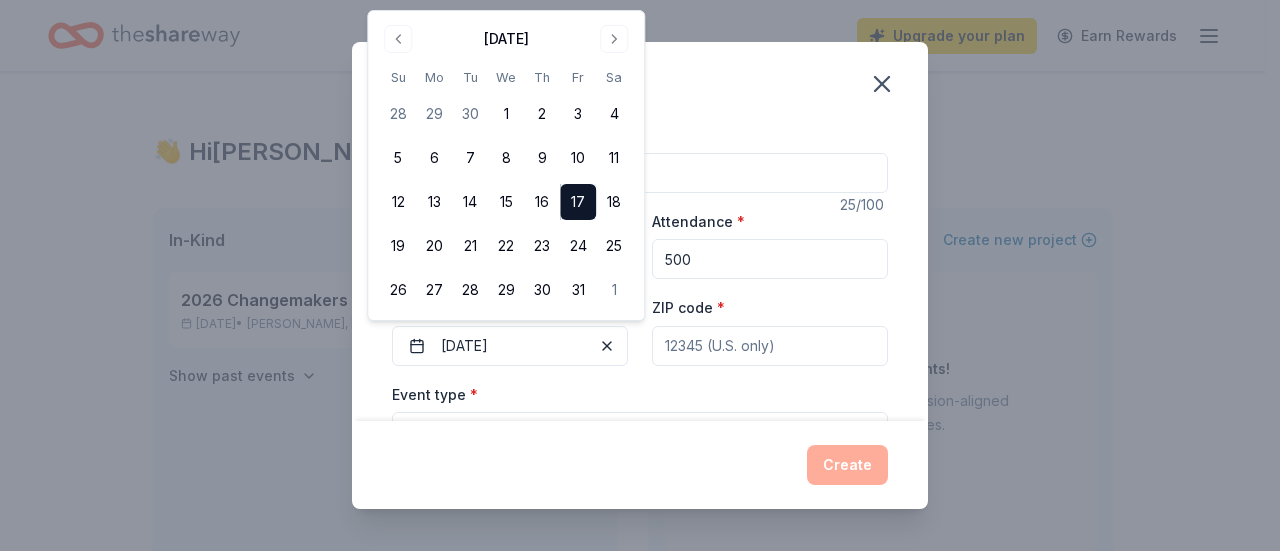 click on "ZIP code *" at bounding box center (770, 346) 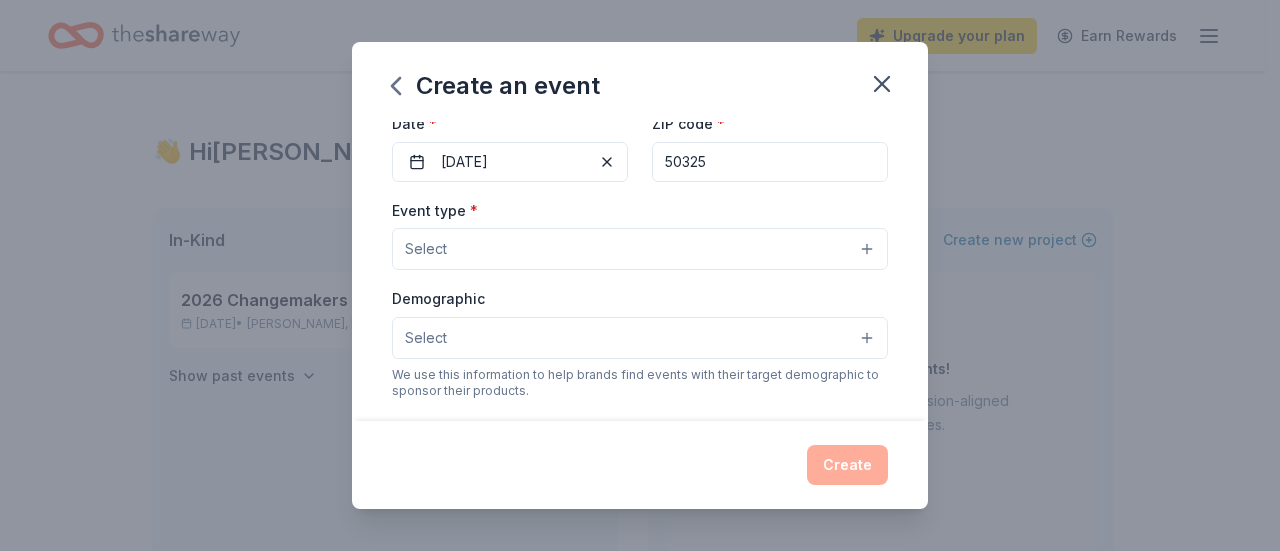 scroll, scrollTop: 187, scrollLeft: 0, axis: vertical 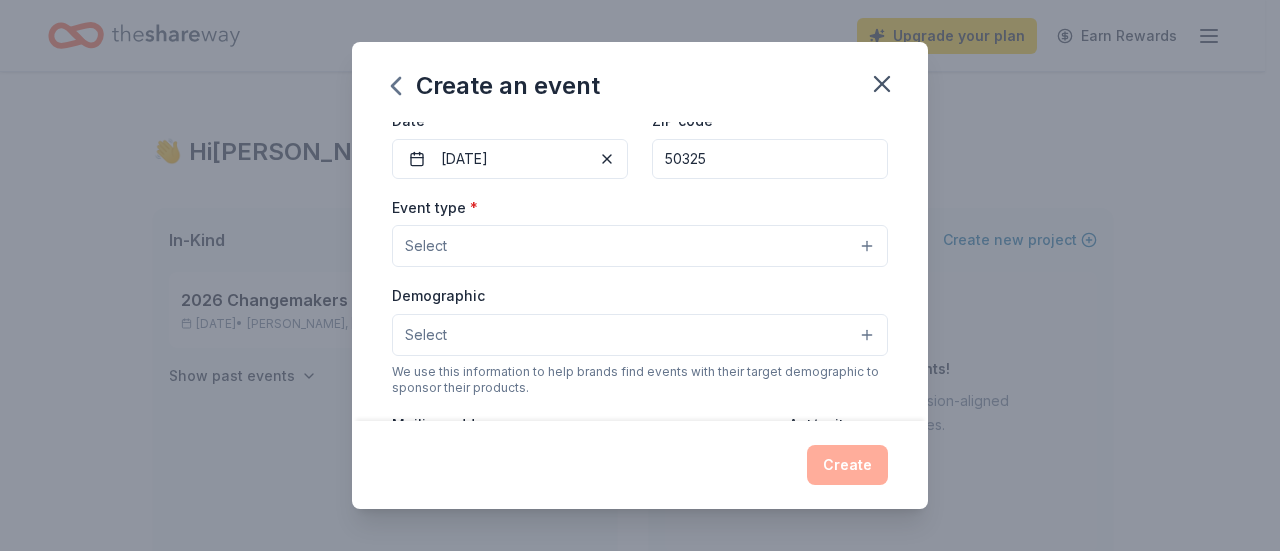type on "50325" 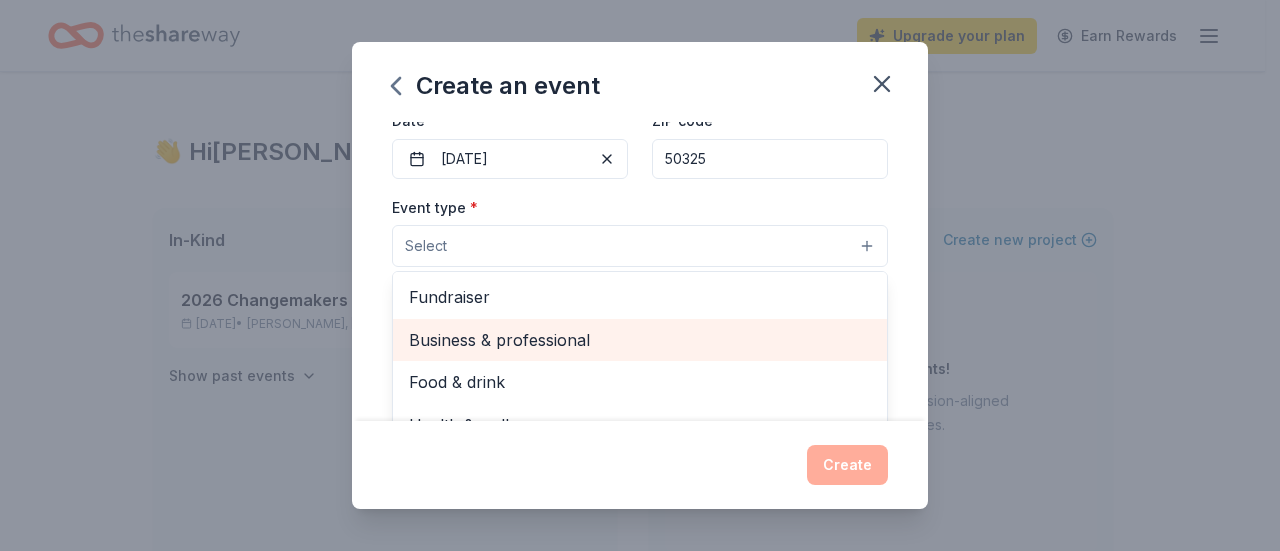 scroll, scrollTop: 66, scrollLeft: 0, axis: vertical 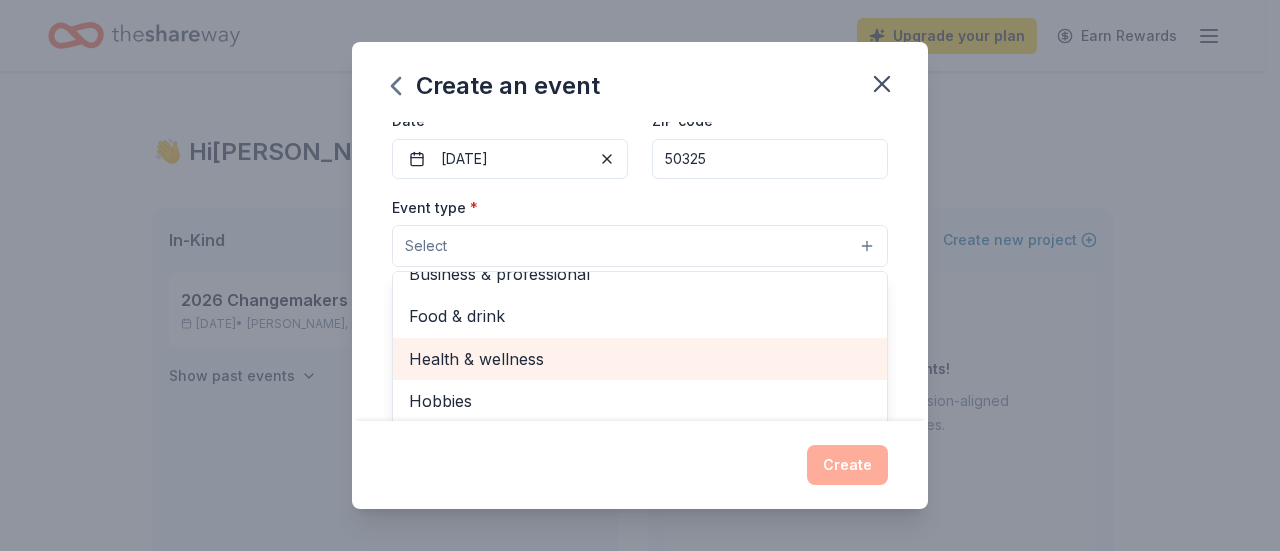 click on "Health & wellness" at bounding box center [640, 359] 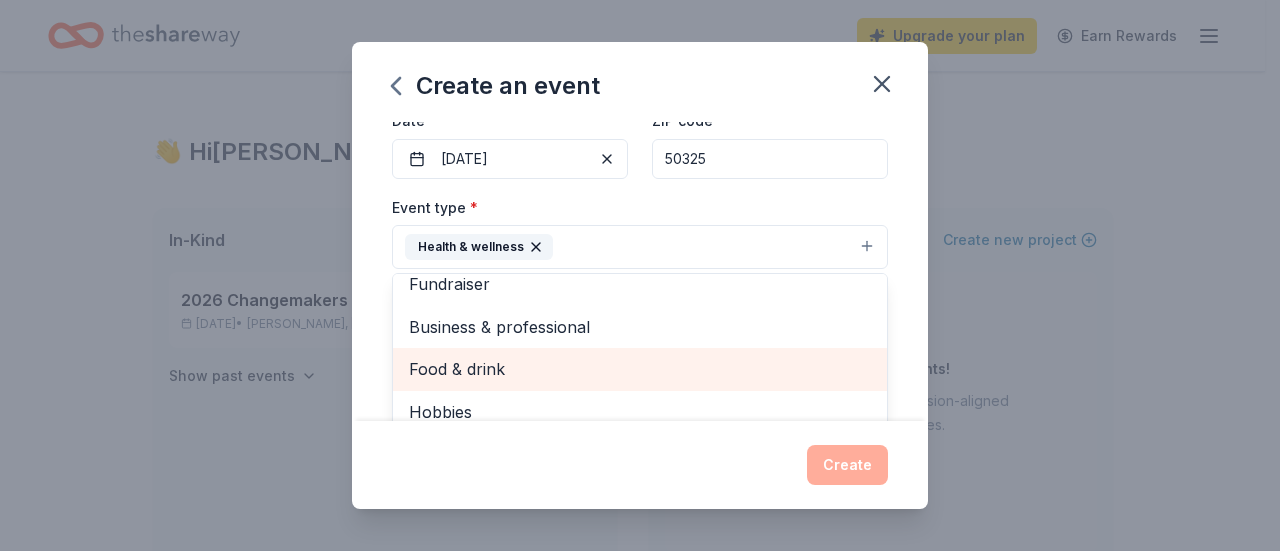 scroll, scrollTop: 23, scrollLeft: 0, axis: vertical 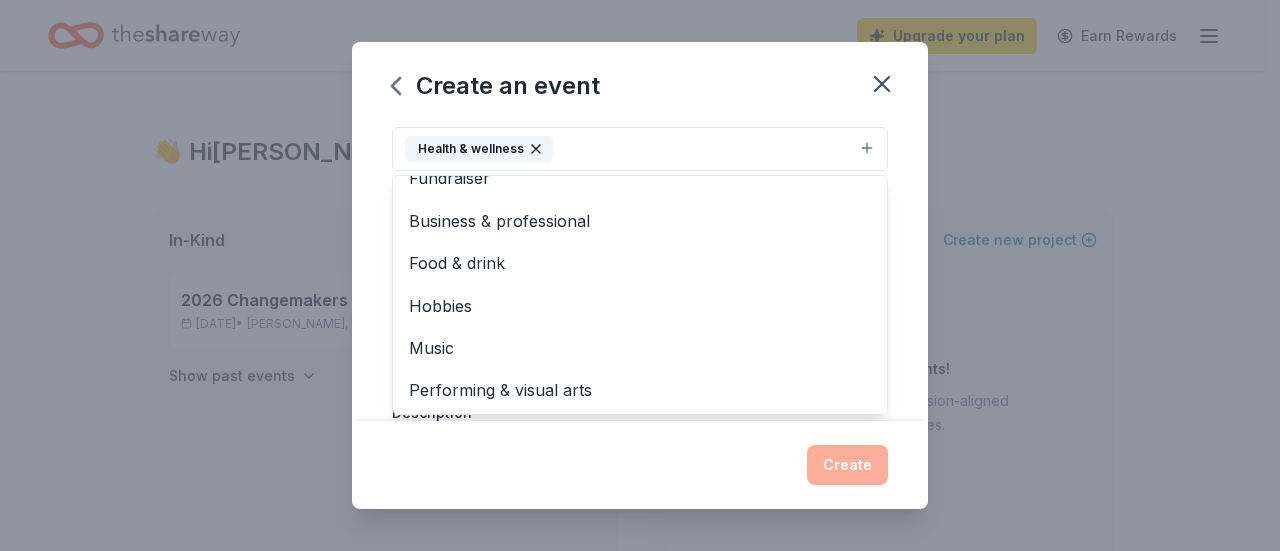 click on "Event name * DSM Community Baby Shower 25 /100 Event website [URL][DOMAIN_NAME] Attendance * 500 Date * [DATE] ZIP code * 50325 Event type * Health & wellness Fundraiser Business & professional Food & drink Hobbies Music Performing & visual arts Demographic Select We use this information to help brands find events with their target demographic to sponsor their products. Mailing address Apt/unit Description What are you looking for? * Auction & raffle Meals Snacks Desserts Alcohol Beverages Send me reminders Email me reminders of donor application deadlines Recurring event" at bounding box center [640, 271] 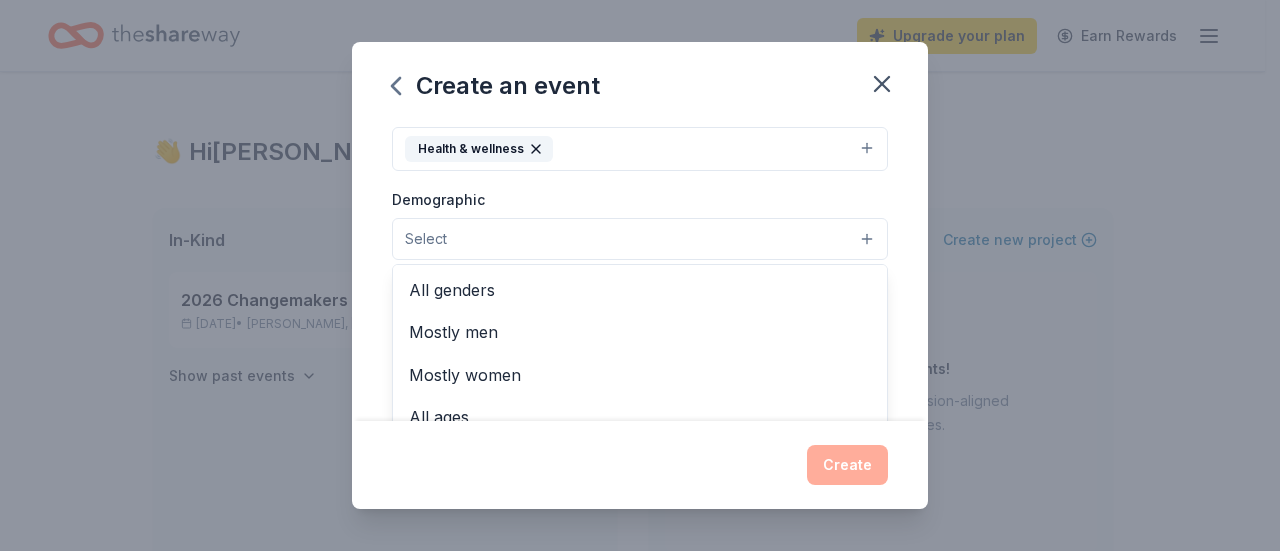 click on "Select" at bounding box center [640, 239] 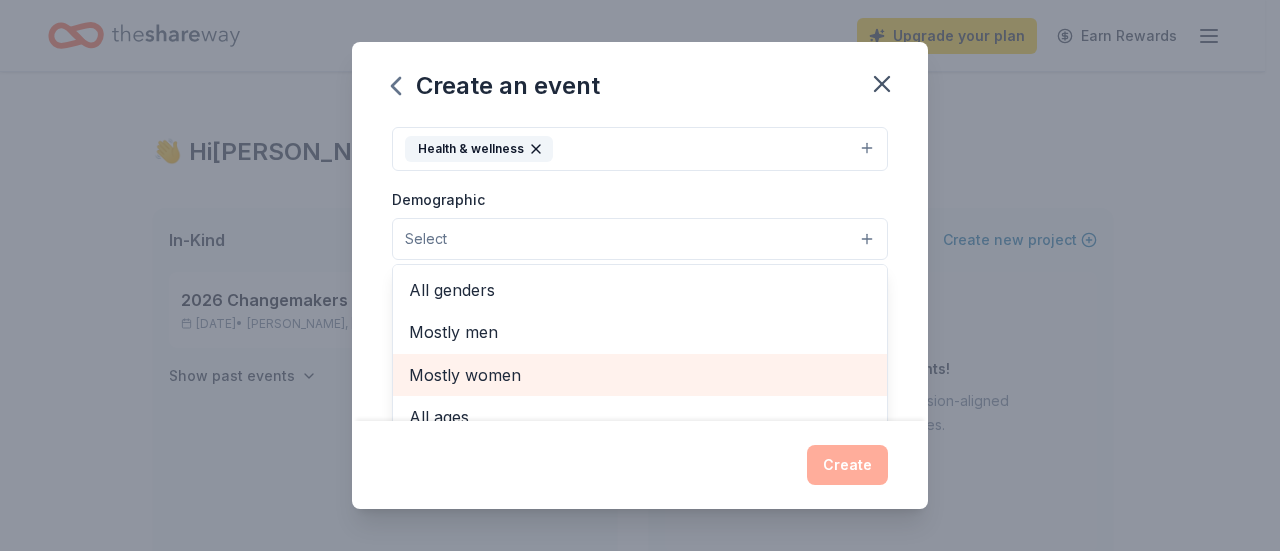 click on "Mostly women" at bounding box center [640, 375] 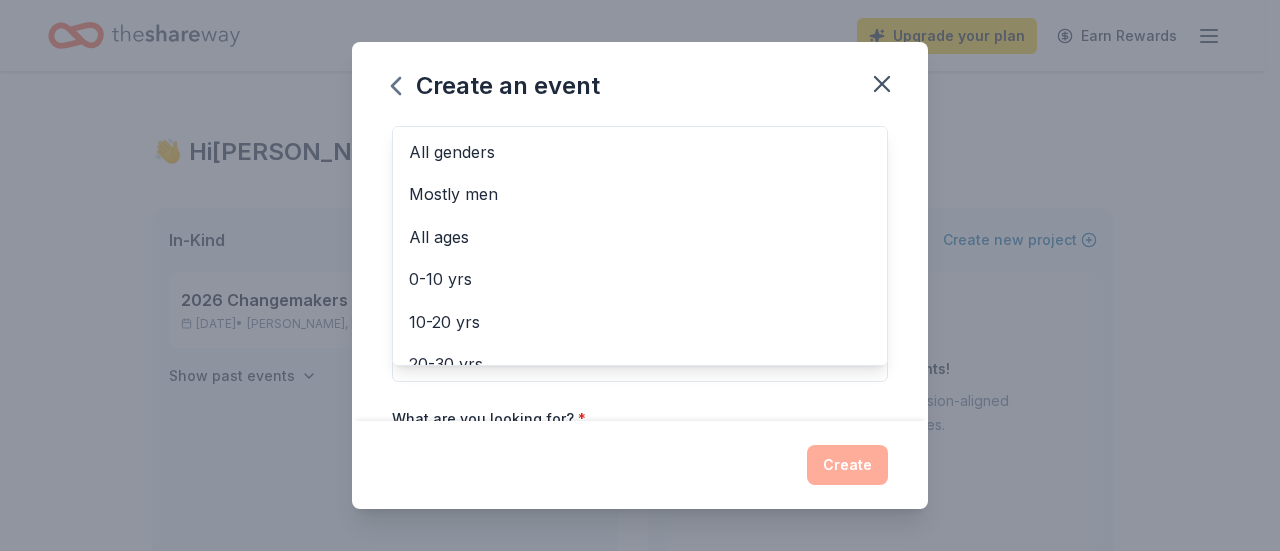 scroll, scrollTop: 423, scrollLeft: 0, axis: vertical 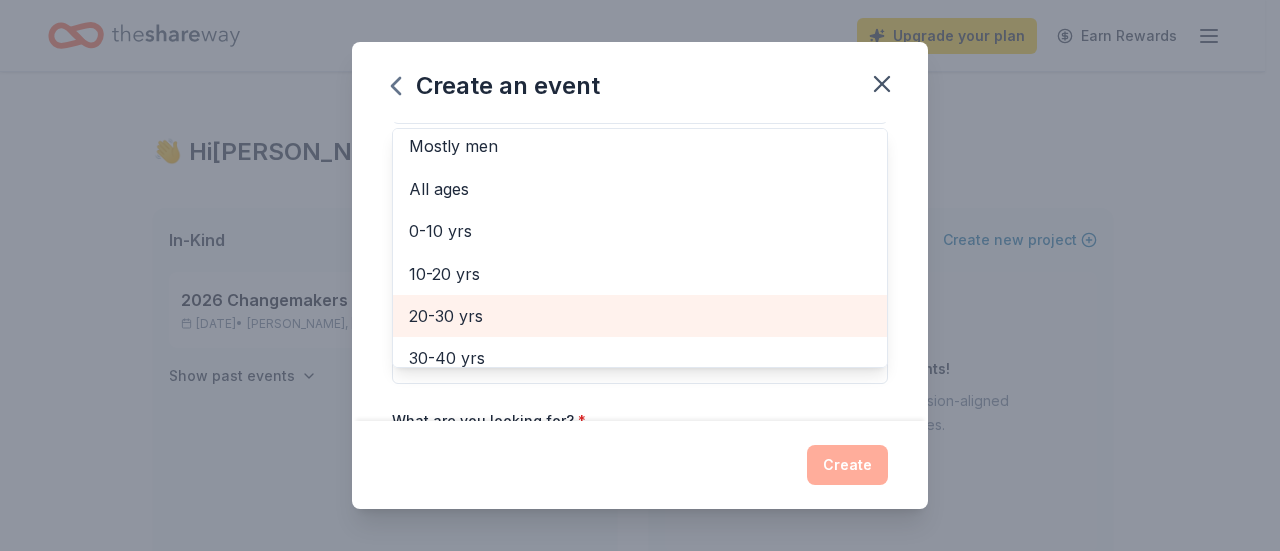 click on "20-30 yrs" at bounding box center [640, 316] 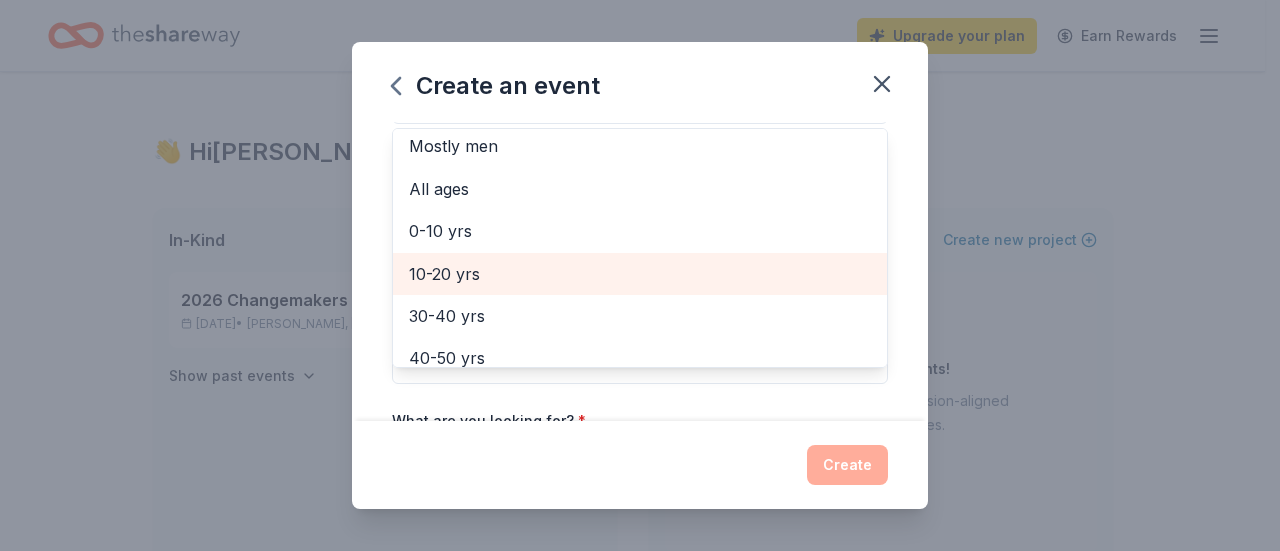 click on "10-20 yrs" at bounding box center [640, 274] 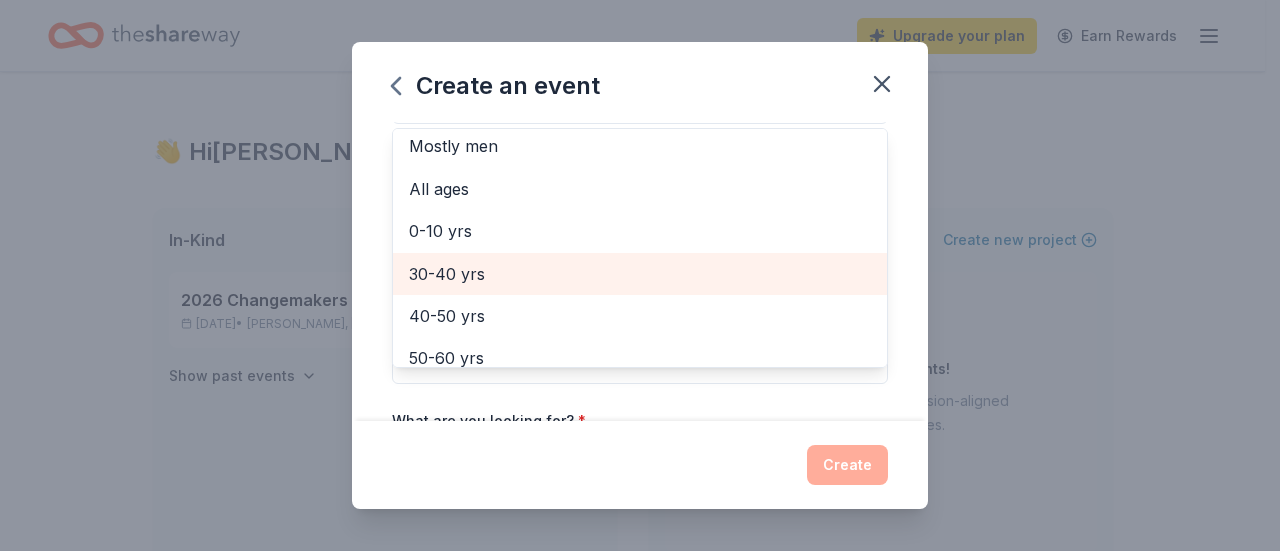 click on "30-40 yrs" at bounding box center [640, 274] 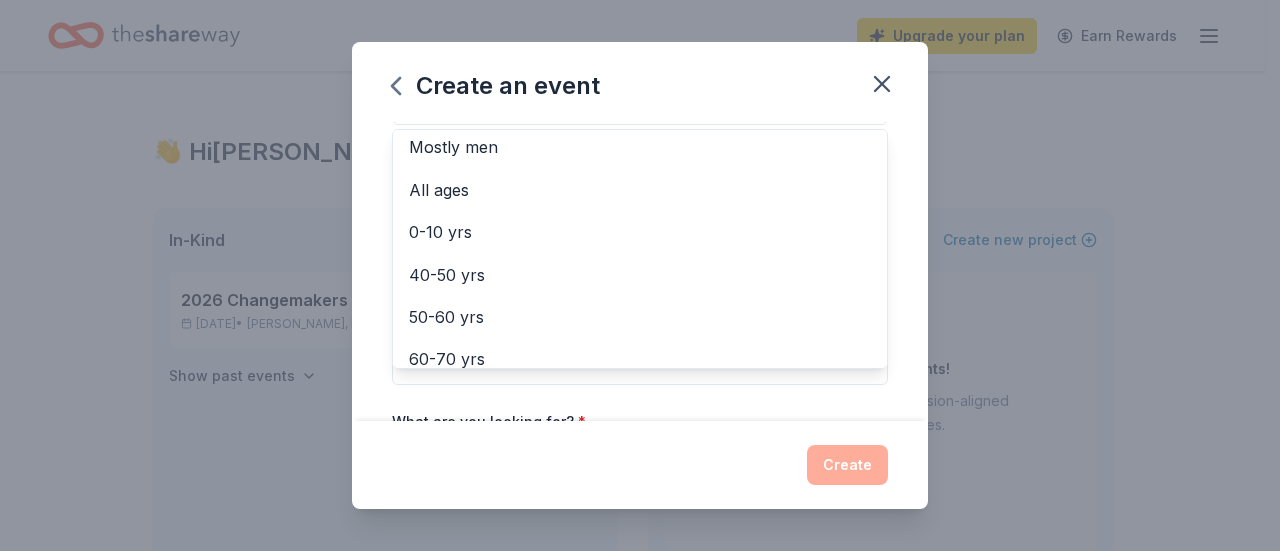 click on "Event name * DSM Community Baby Shower 25 /100 Event website [URL][DOMAIN_NAME] Attendance * 500 Date * [DATE] ZIP code * 50325 Event type * Health & wellness Demographic Mostly women 20-30 yrs 10-20 yrs 30-40 yrs All genders Mostly men All ages [DEMOGRAPHIC_DATA] yrs 40-50 yrs 50-60 yrs 60-70 yrs 70-80 yrs 80+ yrs We use this information to help brands find events with their target demographic to sponsor their products. Mailing address Apt/unit Description What are you looking for? * Auction & raffle Meals Snacks Desserts Alcohol Beverages Send me reminders Email me reminders of donor application deadlines Recurring event" at bounding box center [640, 271] 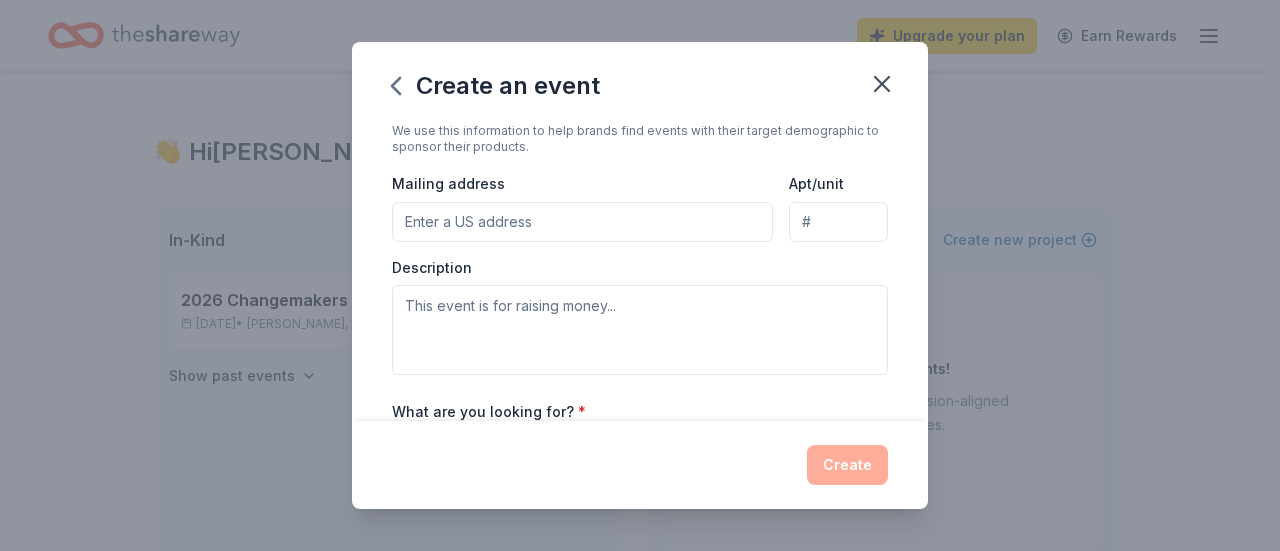 scroll, scrollTop: 468, scrollLeft: 0, axis: vertical 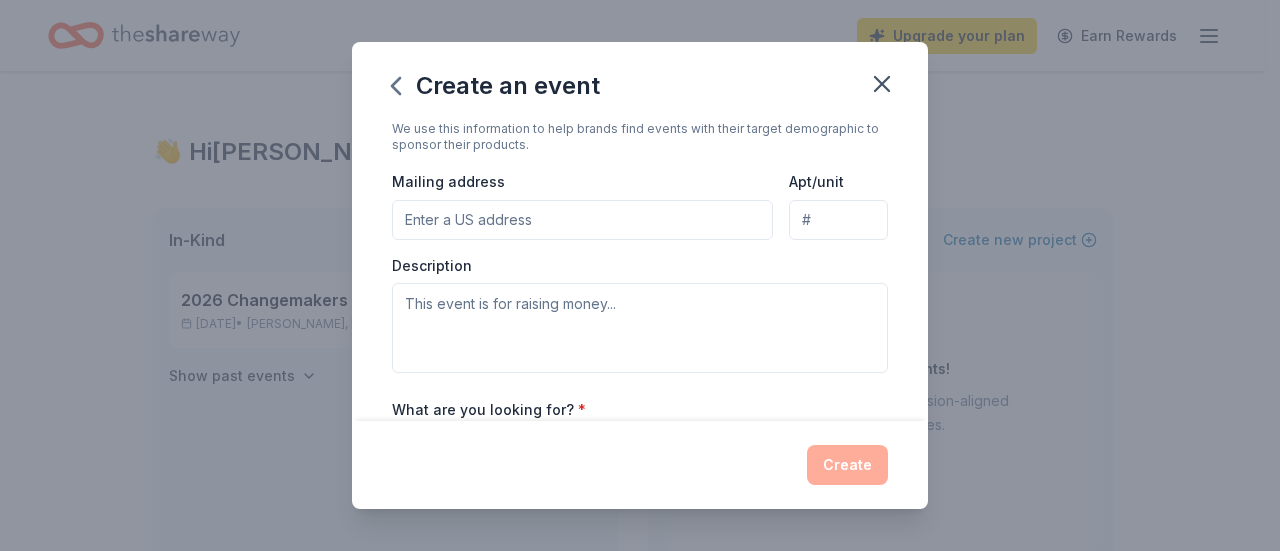 click at bounding box center [750, 220] 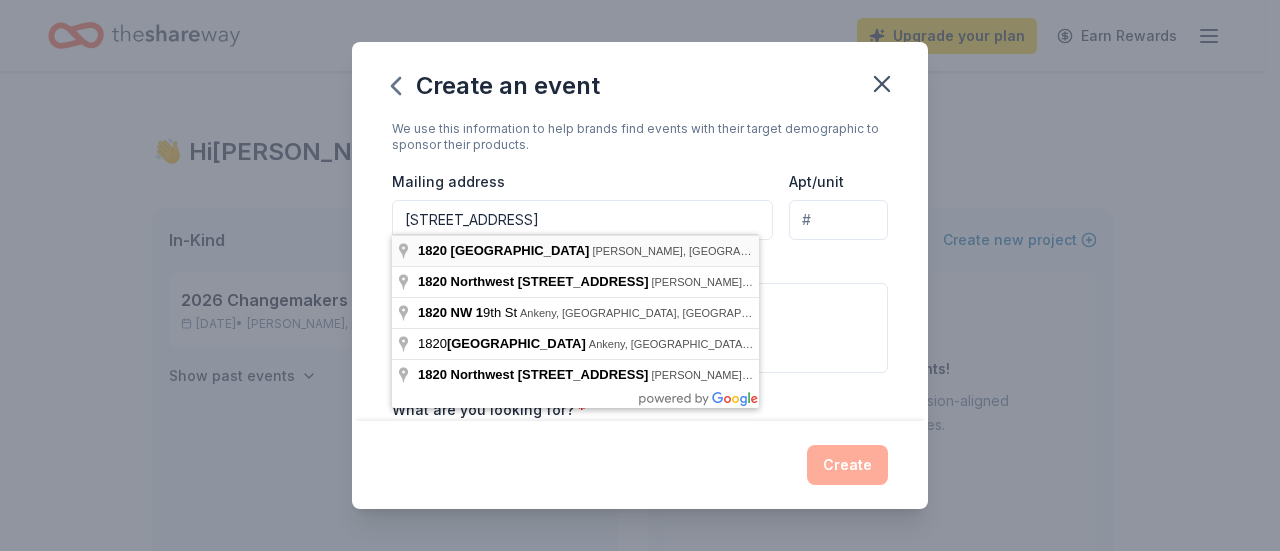 type on "[STREET_ADDRESS]" 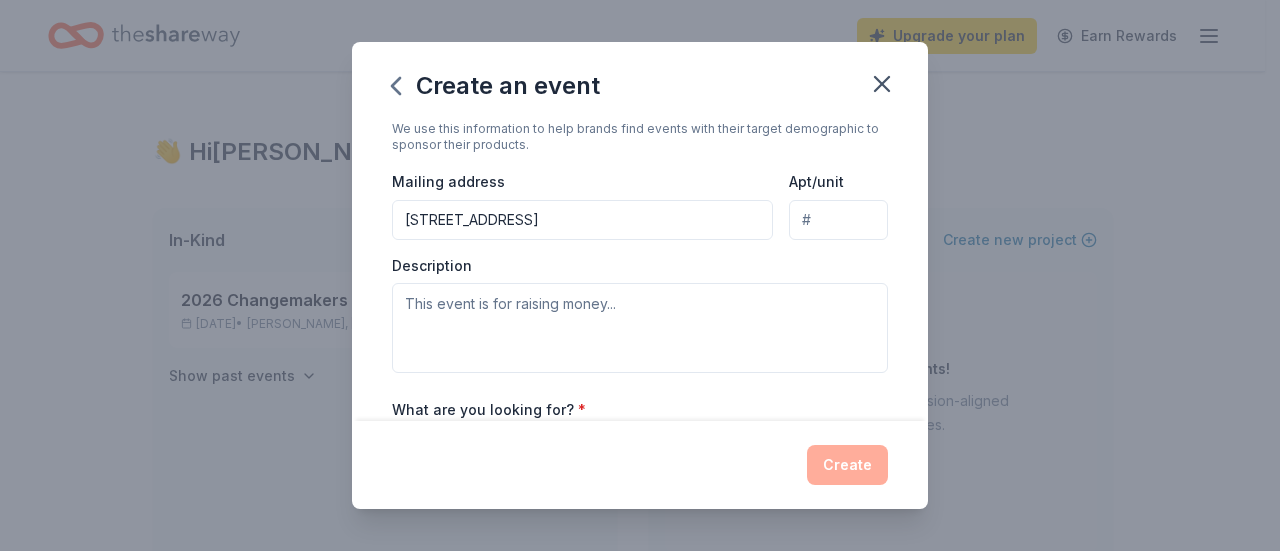 click on "Apt/unit" at bounding box center [838, 220] 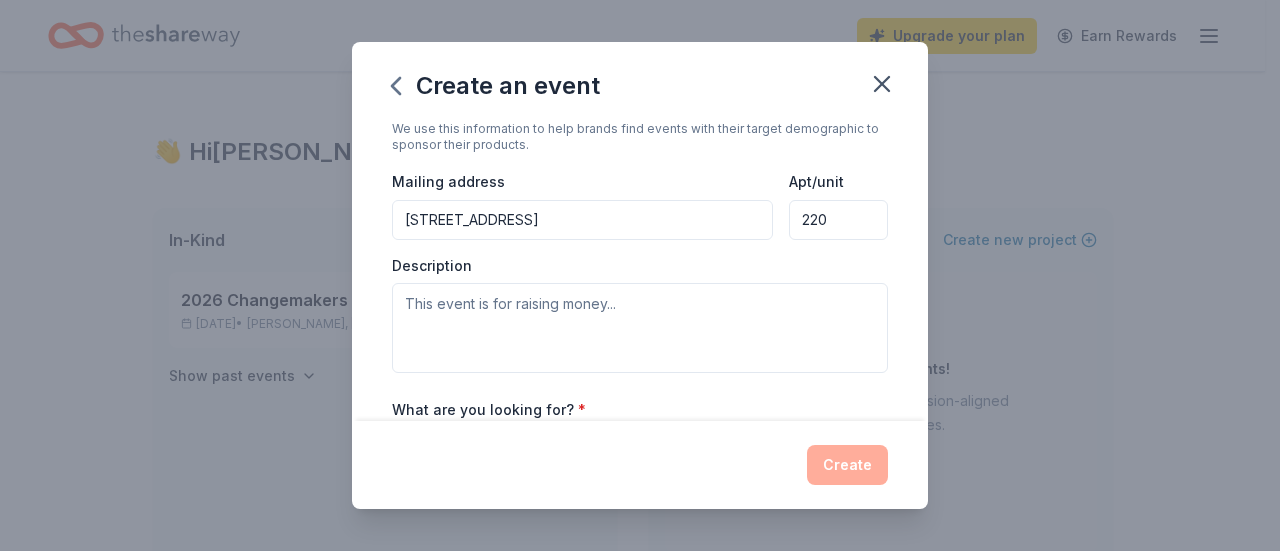 type on "220" 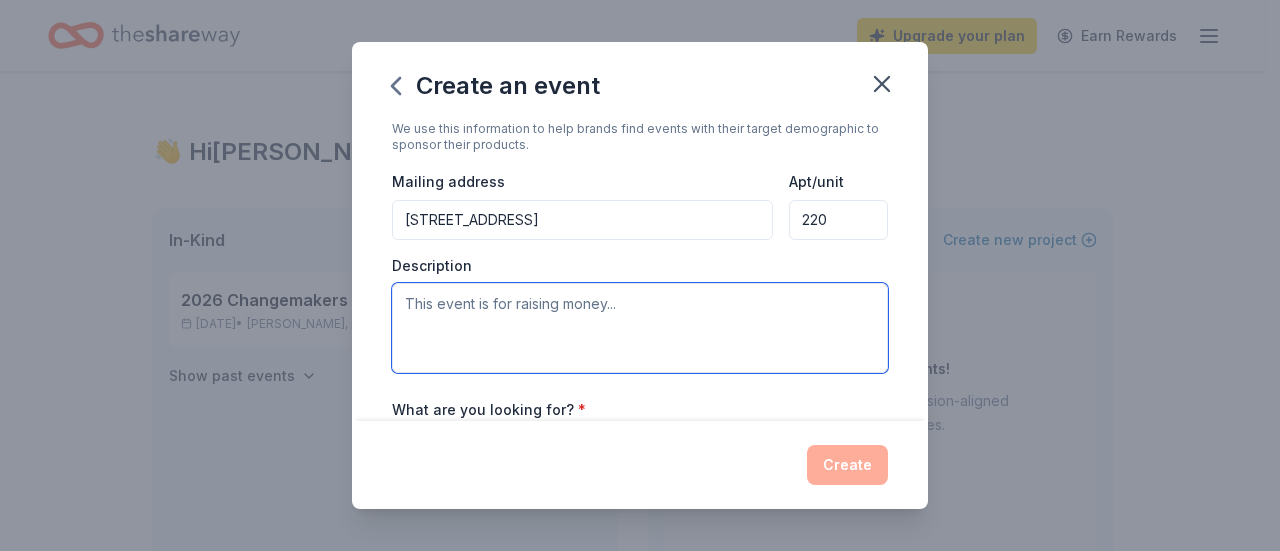 click at bounding box center (640, 328) 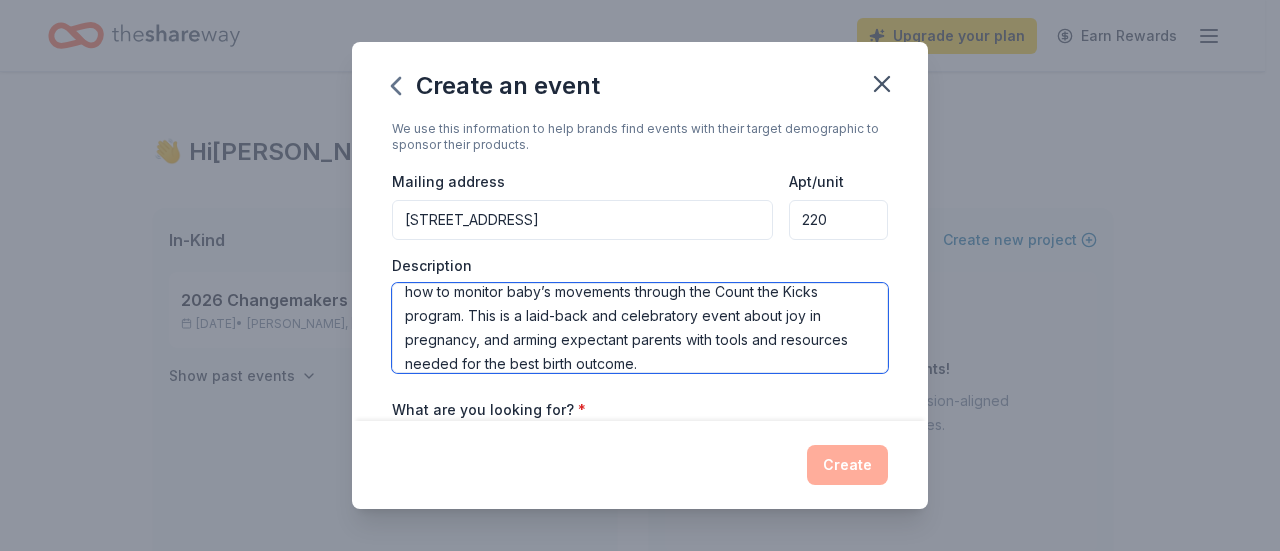 scroll, scrollTop: 120, scrollLeft: 0, axis: vertical 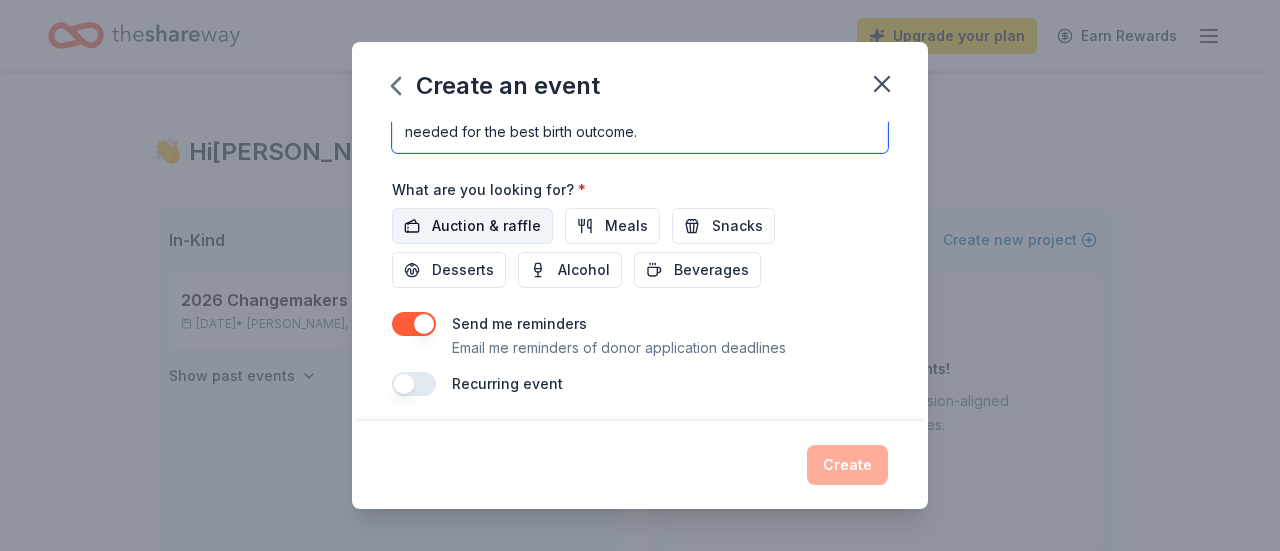 type on "This special event is crafted by the team at Healthy Birth Day, Inc. so that expectant parents in [GEOGRAPHIC_DATA] feel celebrated and loved during pregnancy and to empower expectant parents with the knowledge and tools needed to have a healthy pregnancy, including how to monitor baby’s movements through the Count the Kicks program. This is a laid-back and celebratory event about joy in pregnancy, and arming expectant parents with tools and resources needed for the best birth outcome." 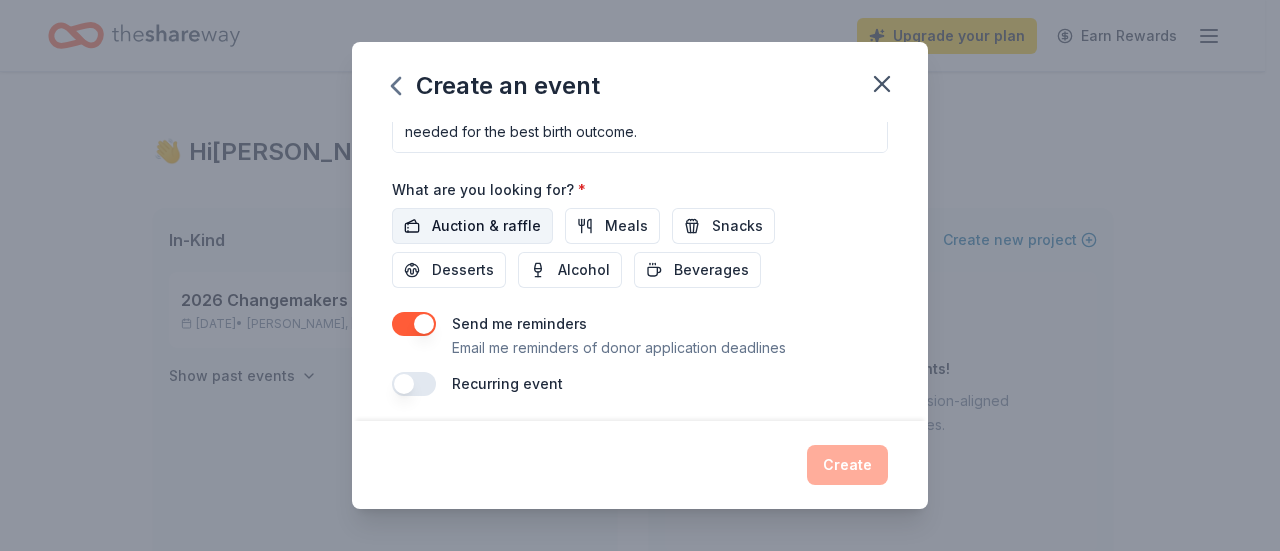 click on "Auction & raffle" at bounding box center [486, 226] 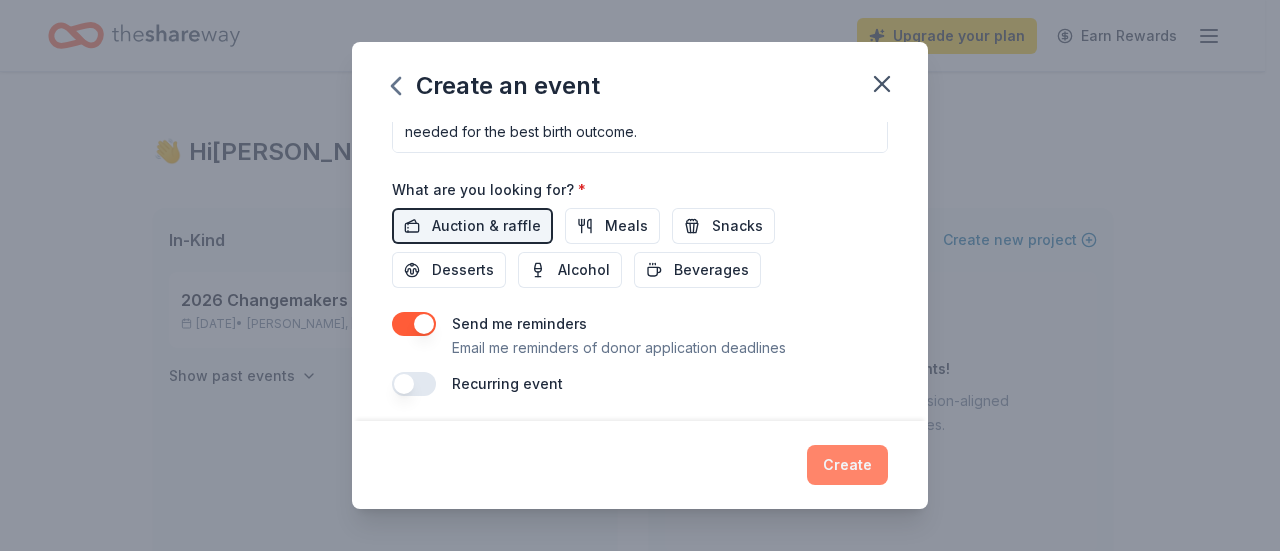click on "Create" at bounding box center (847, 465) 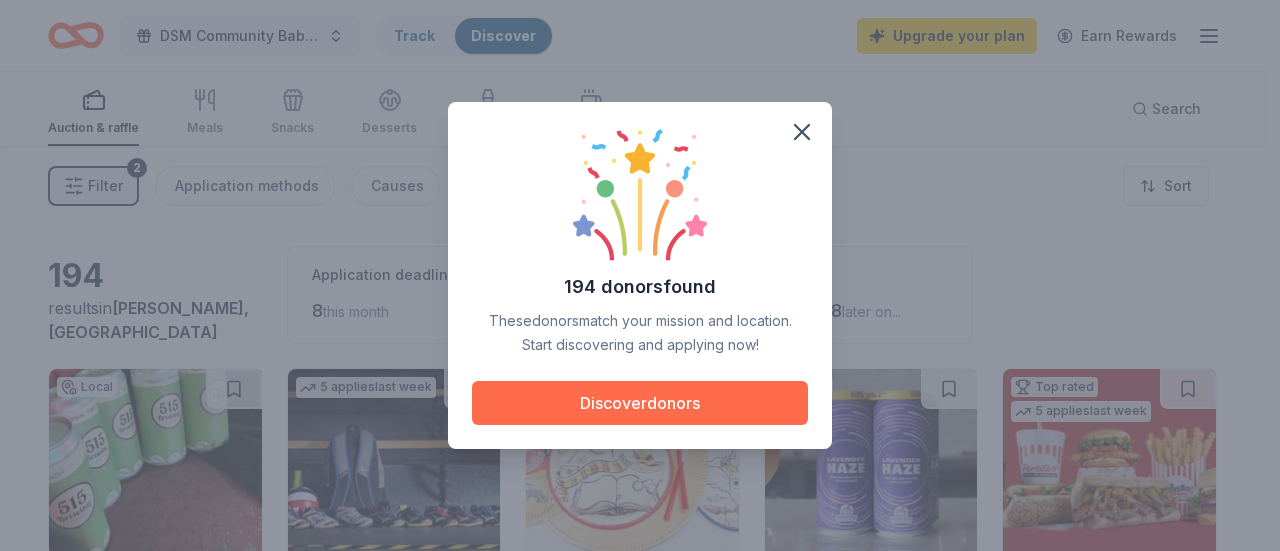 click on "Discover  donors" at bounding box center [640, 403] 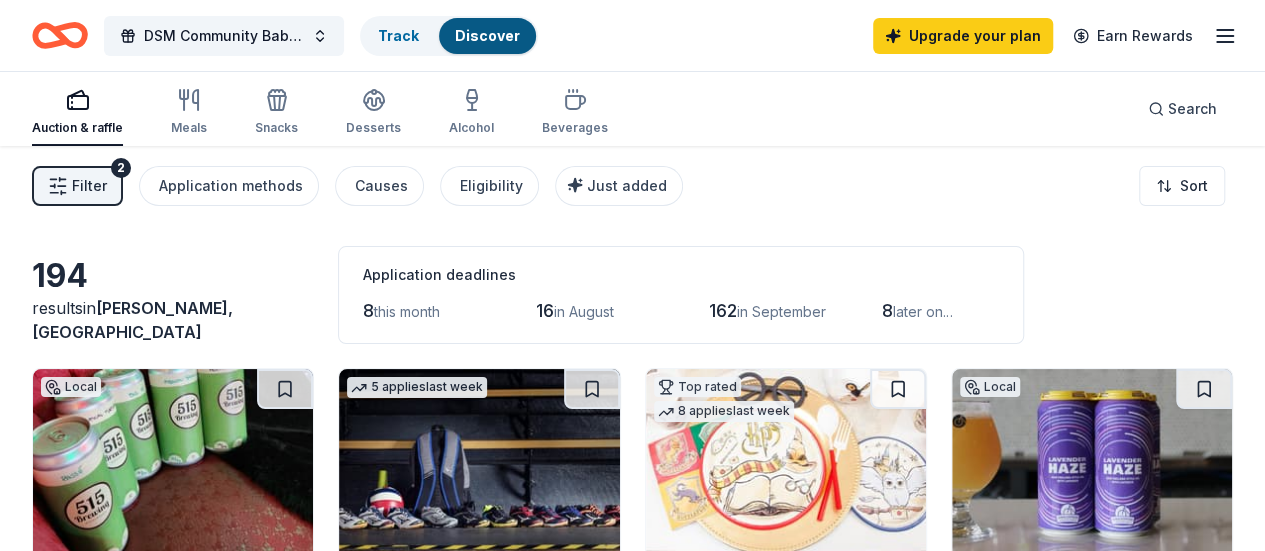 click on "Filter 2" at bounding box center [77, 186] 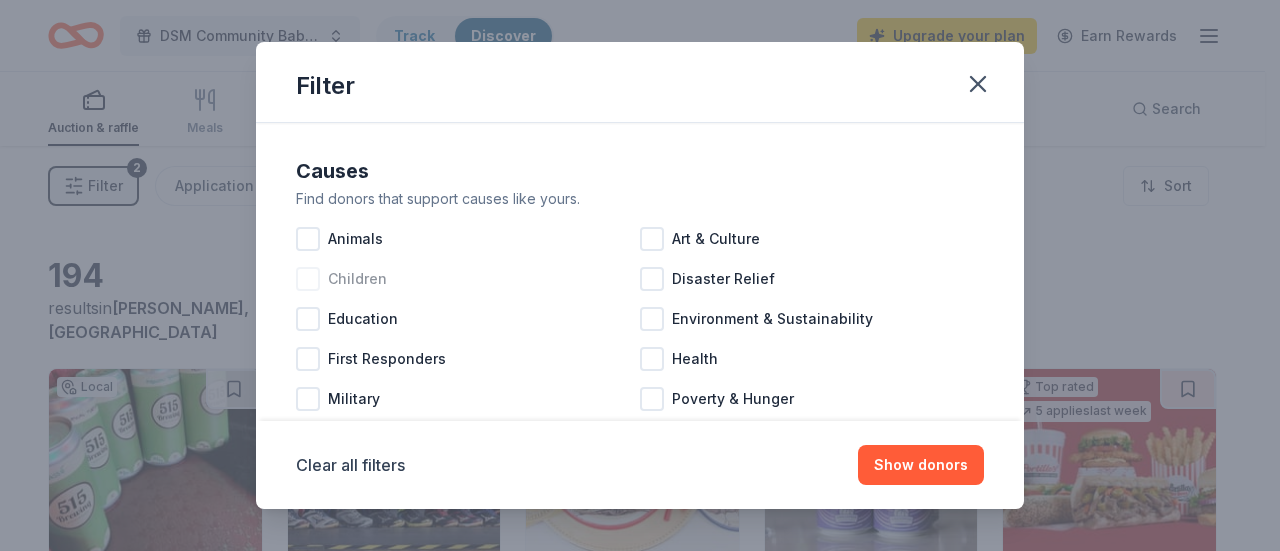 click at bounding box center [308, 279] 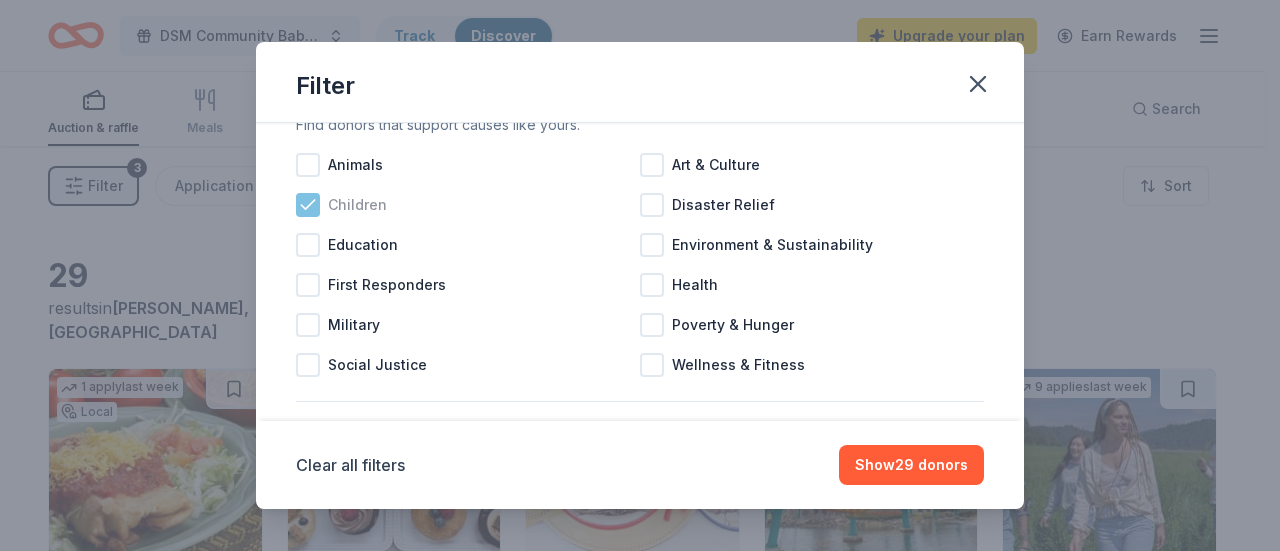 scroll, scrollTop: 75, scrollLeft: 0, axis: vertical 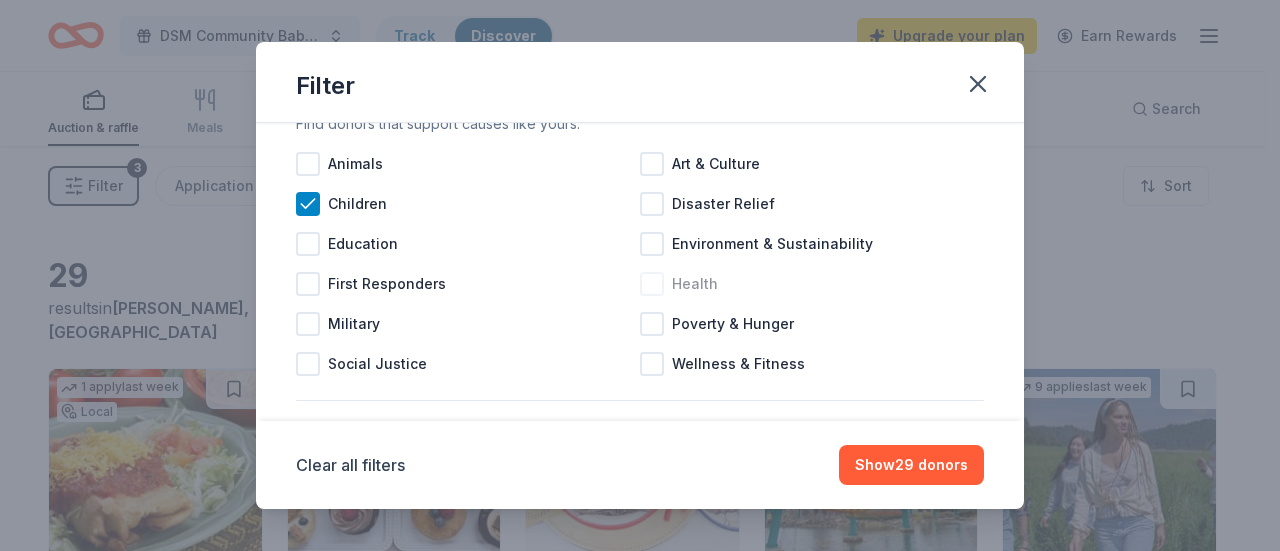 click at bounding box center [652, 284] 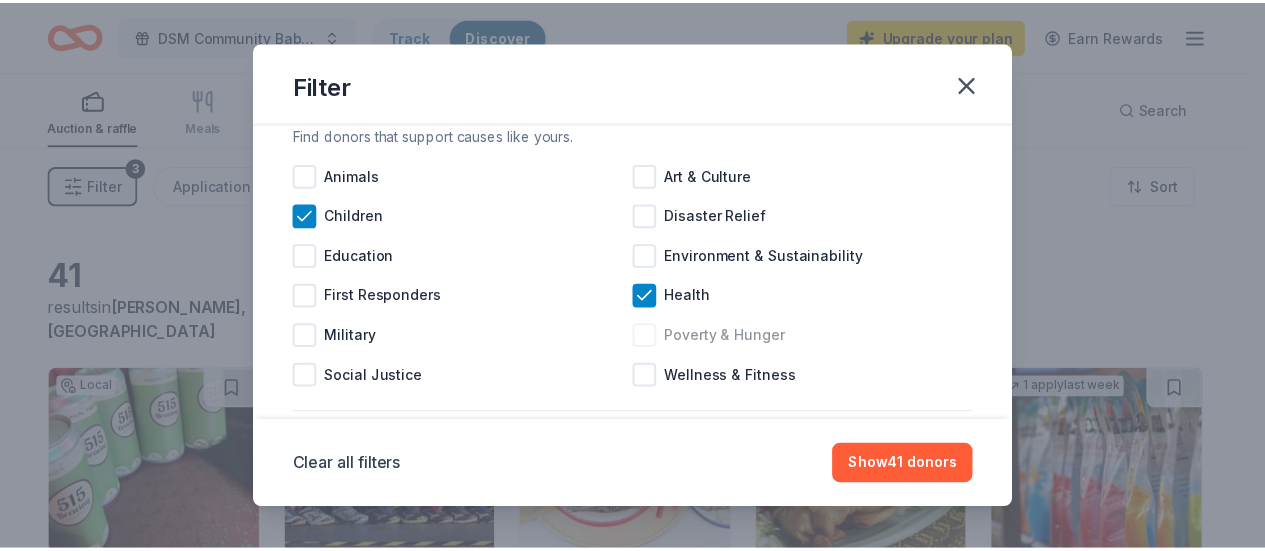 scroll, scrollTop: 66, scrollLeft: 0, axis: vertical 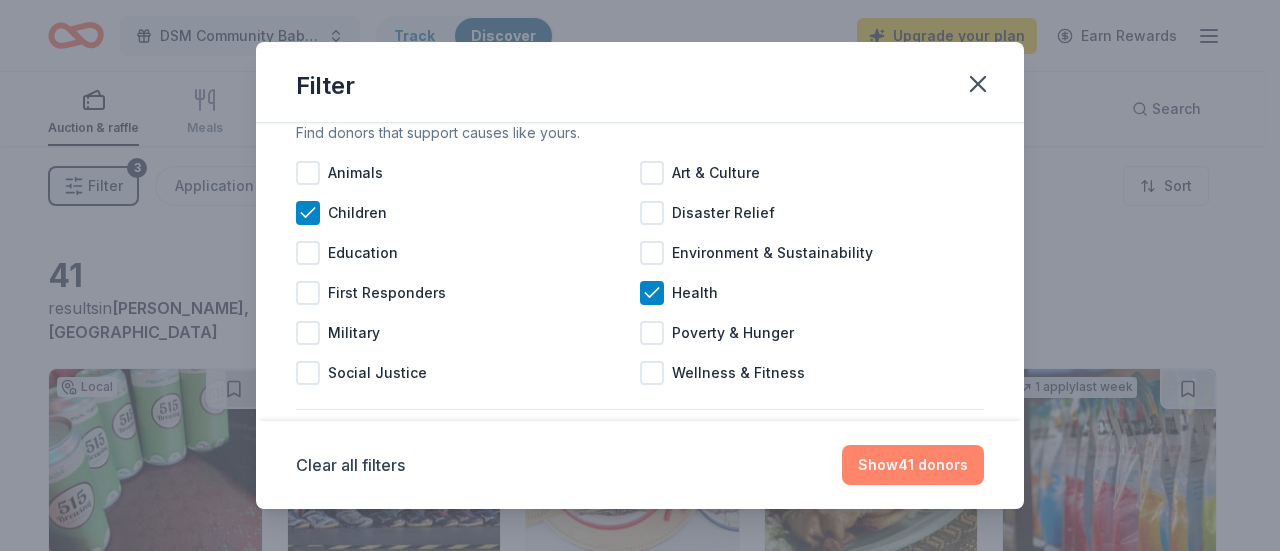 click on "Show  41   donors" at bounding box center [913, 465] 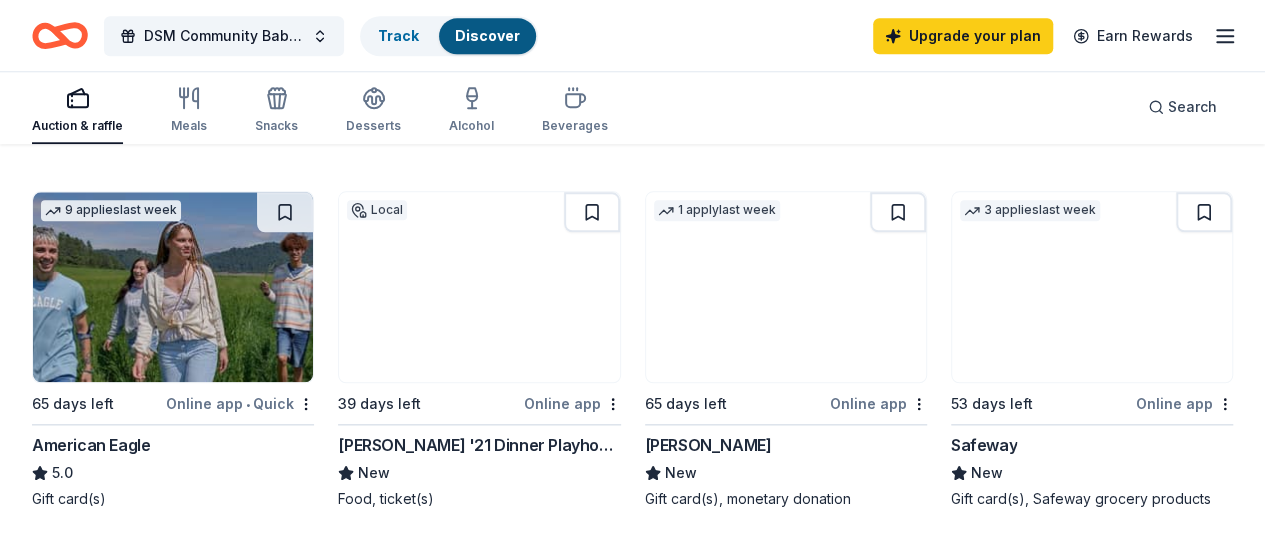 scroll, scrollTop: 950, scrollLeft: 0, axis: vertical 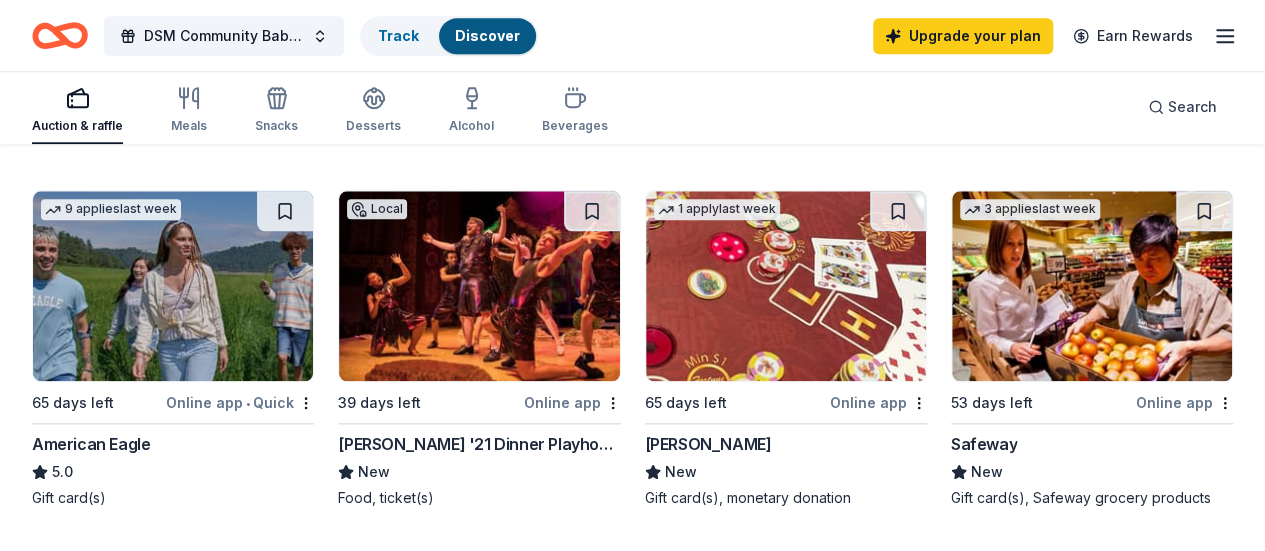 click at bounding box center (786, 652) 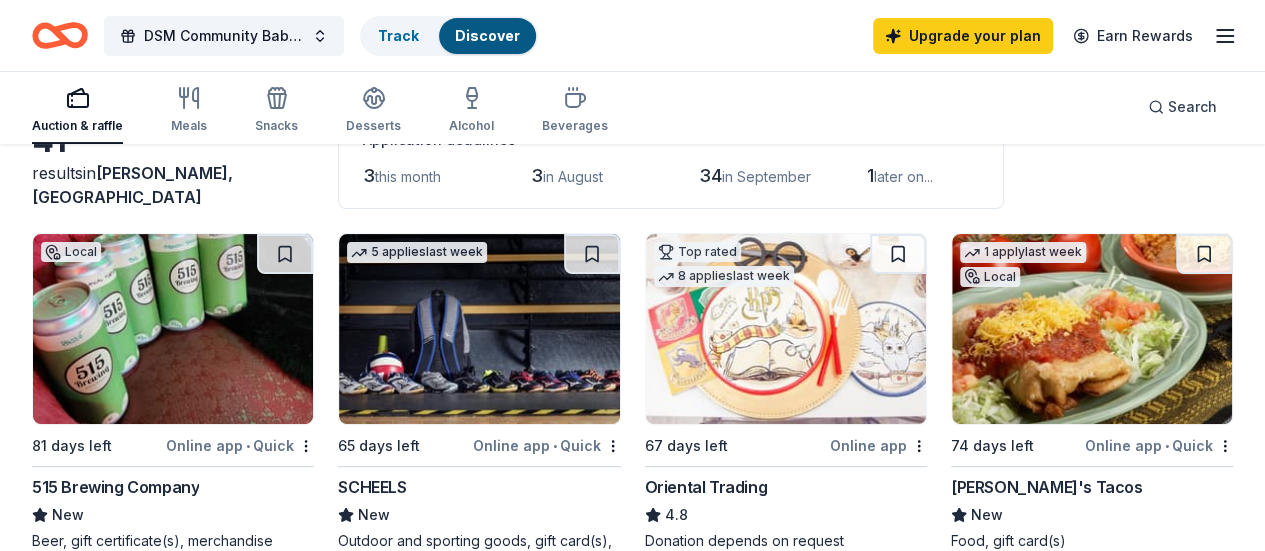 scroll, scrollTop: 0, scrollLeft: 0, axis: both 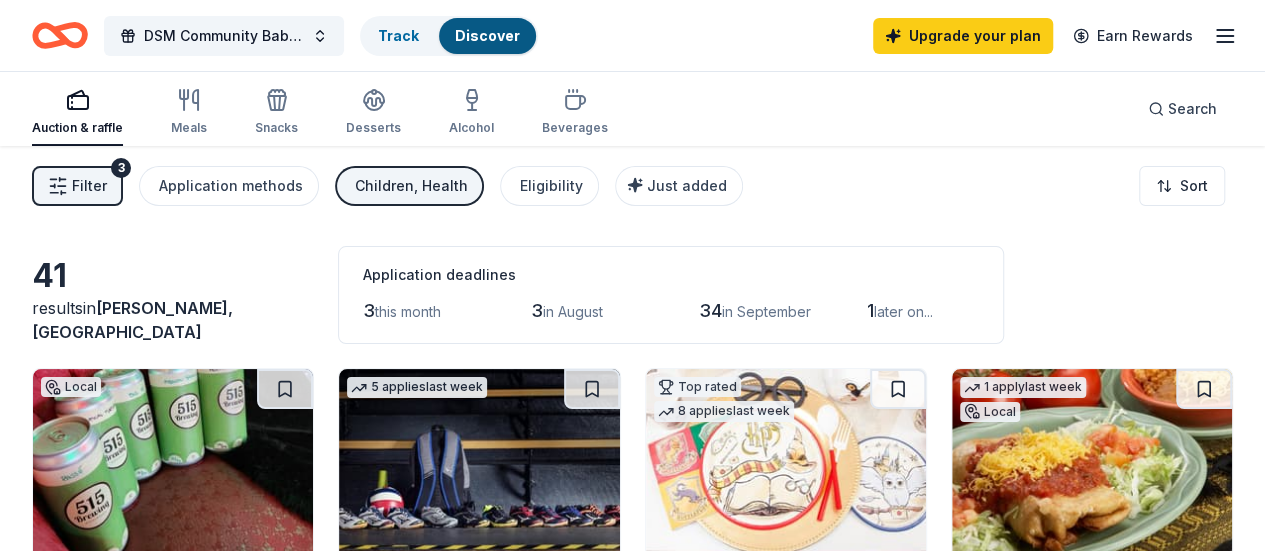 click on "Children, Health" at bounding box center [411, 186] 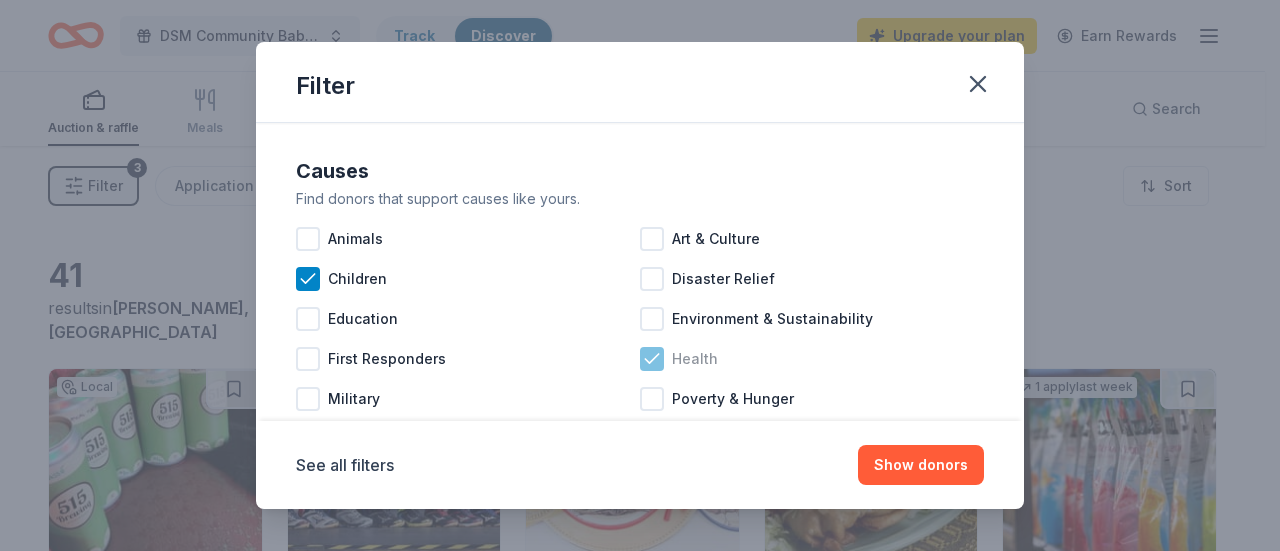 click 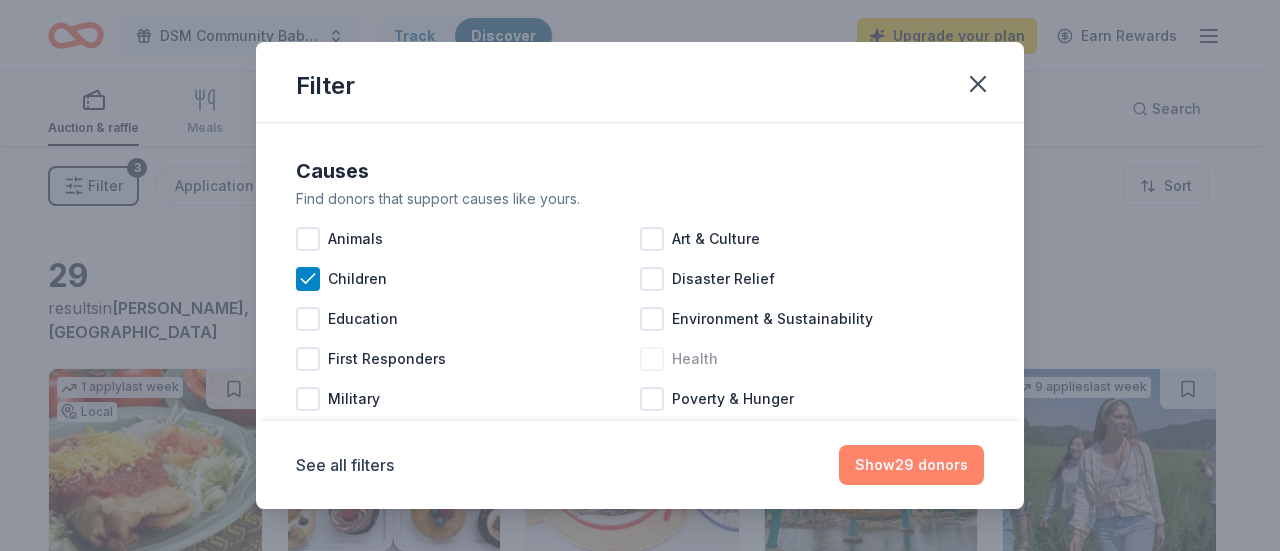 click on "Show  29   donors" at bounding box center (911, 465) 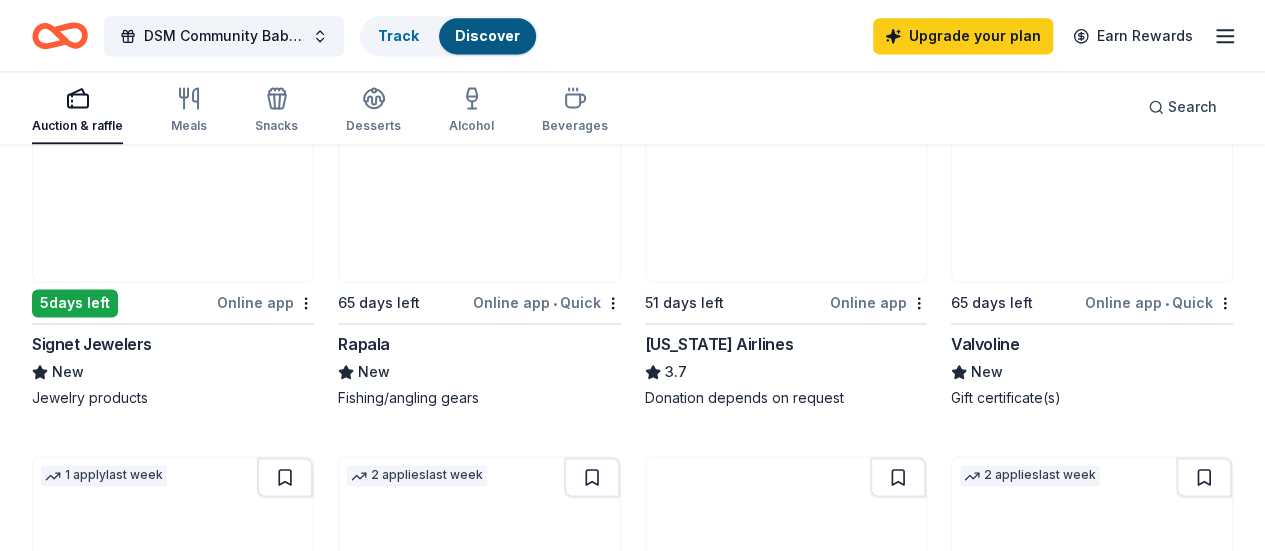 scroll, scrollTop: 1364, scrollLeft: 0, axis: vertical 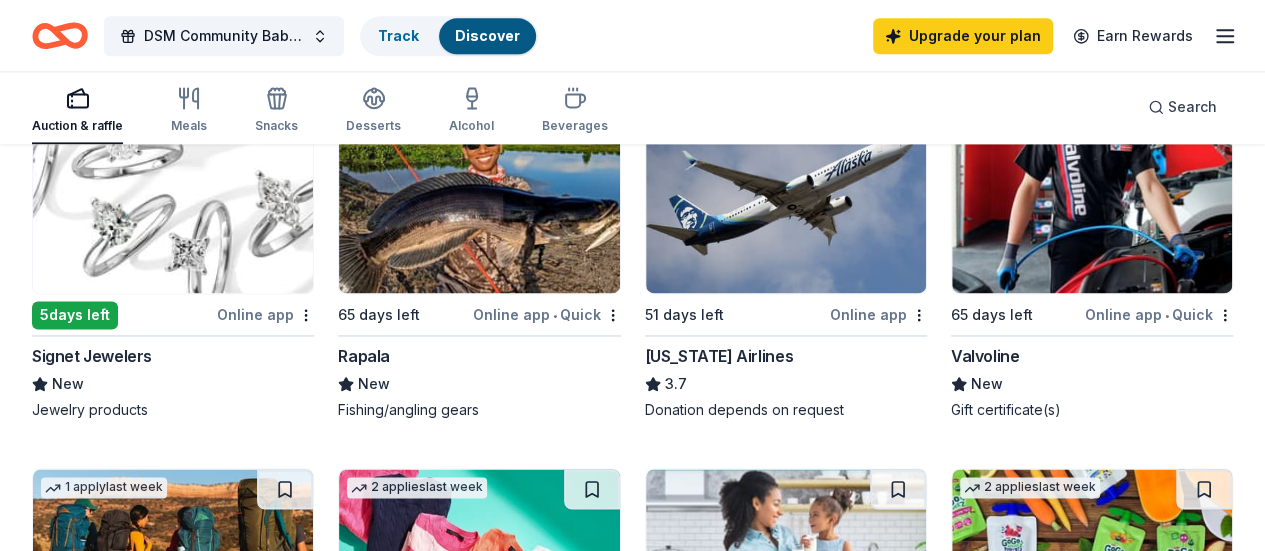 drag, startPoint x: 1067, startPoint y: 413, endPoint x: 1046, endPoint y: 413, distance: 21 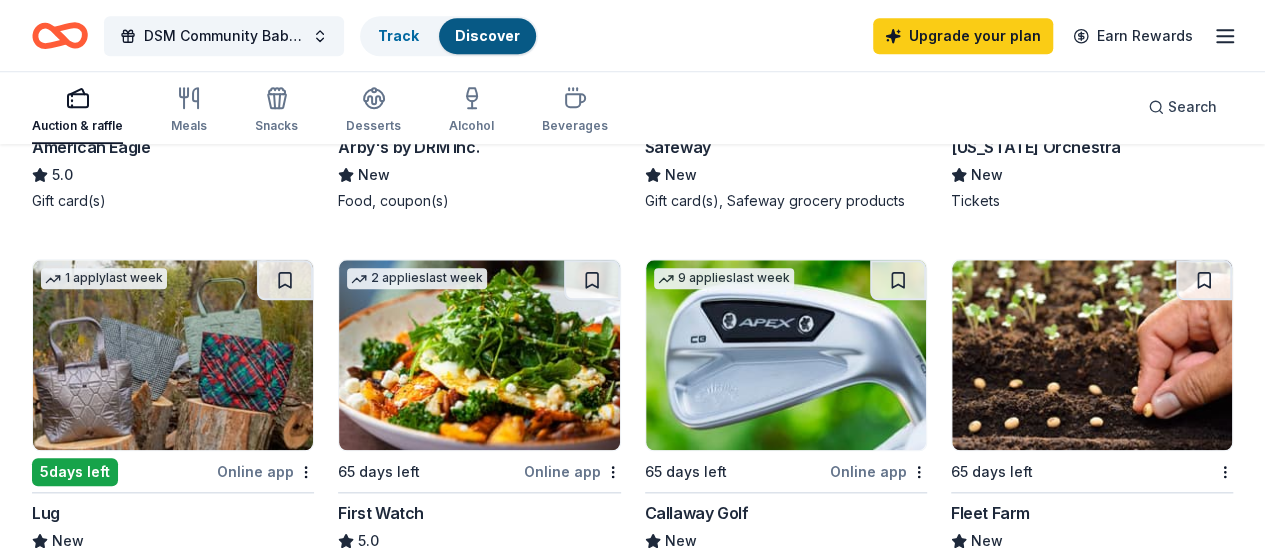 scroll, scrollTop: 842, scrollLeft: 0, axis: vertical 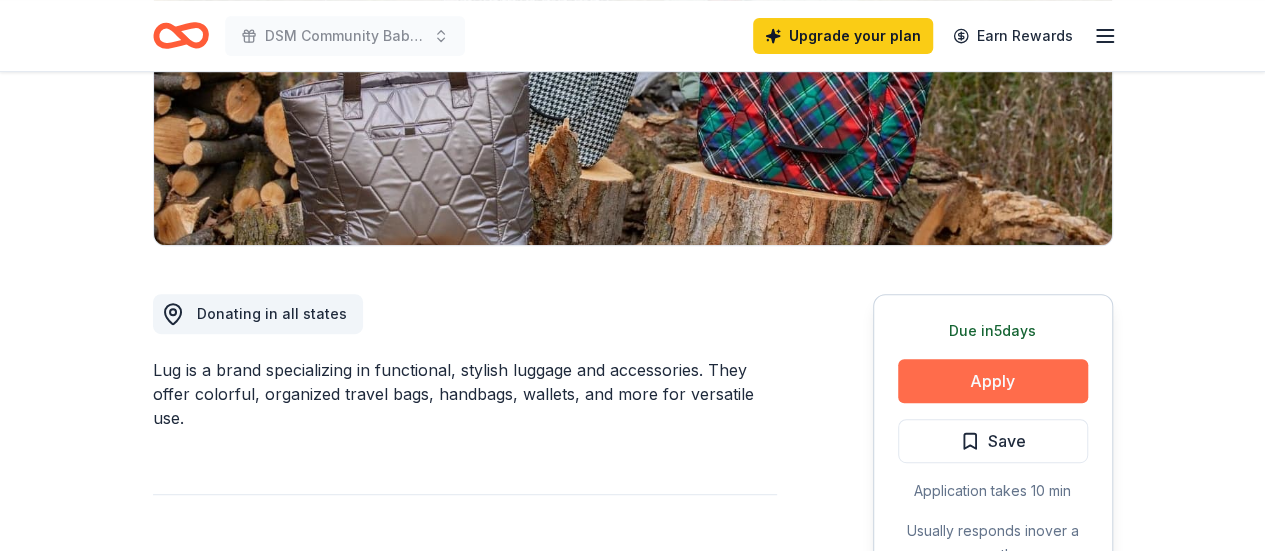 click on "Apply" at bounding box center [993, 381] 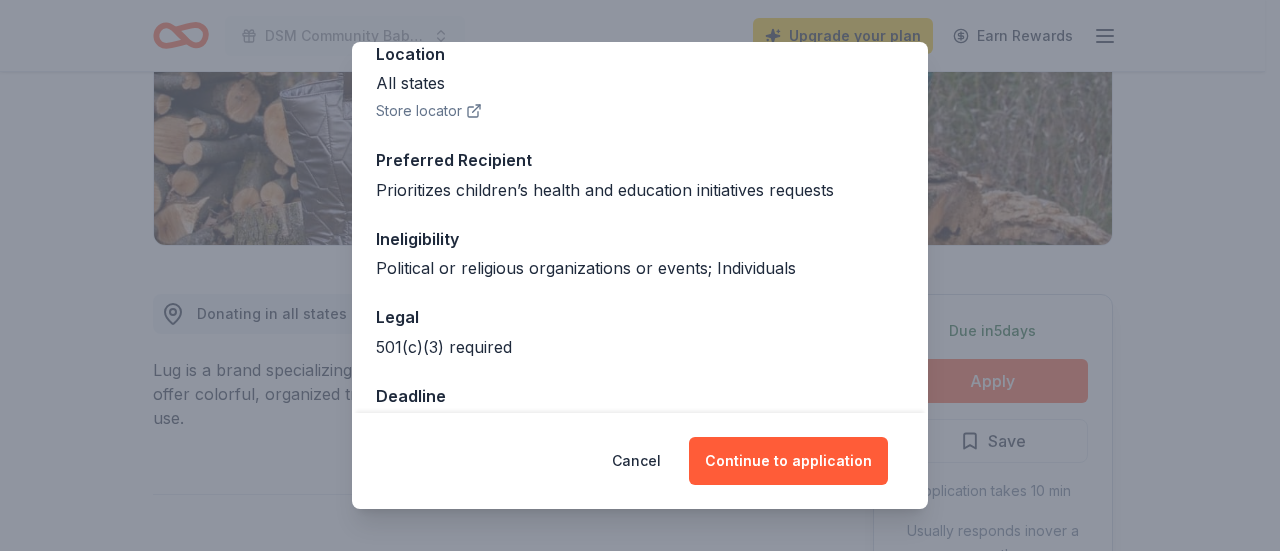 scroll, scrollTop: 293, scrollLeft: 0, axis: vertical 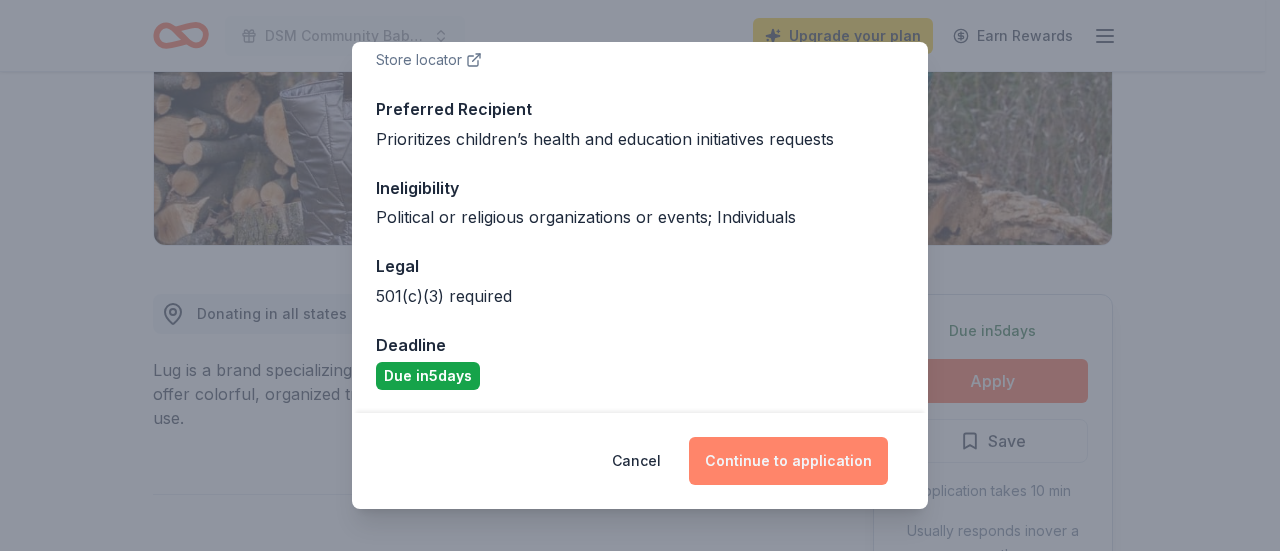 click on "Continue to application" at bounding box center [788, 461] 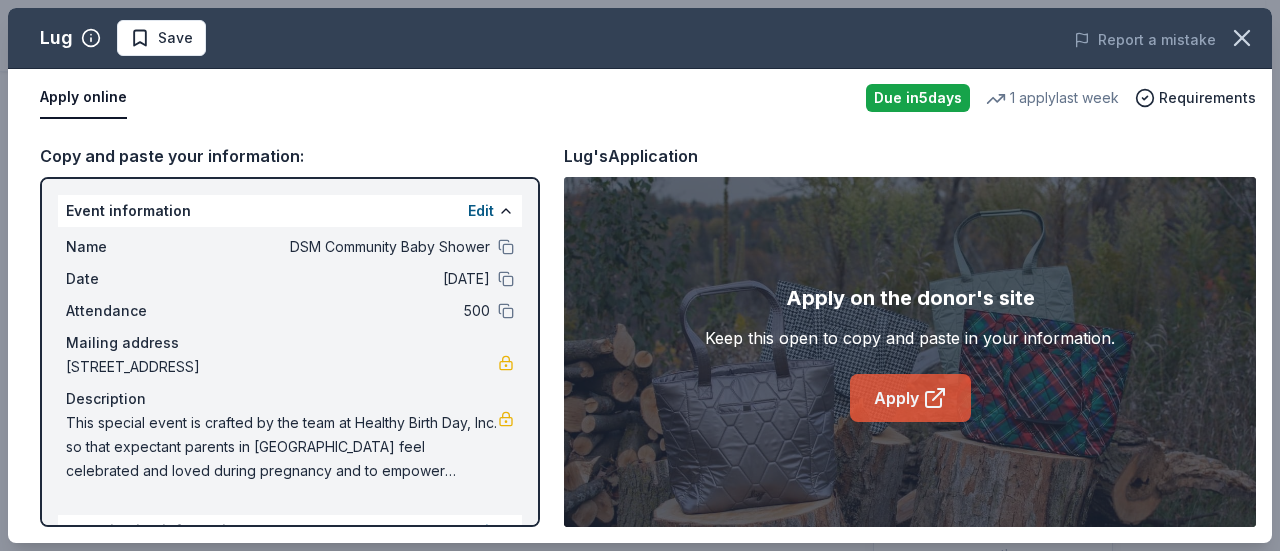 click on "Apply" at bounding box center [910, 398] 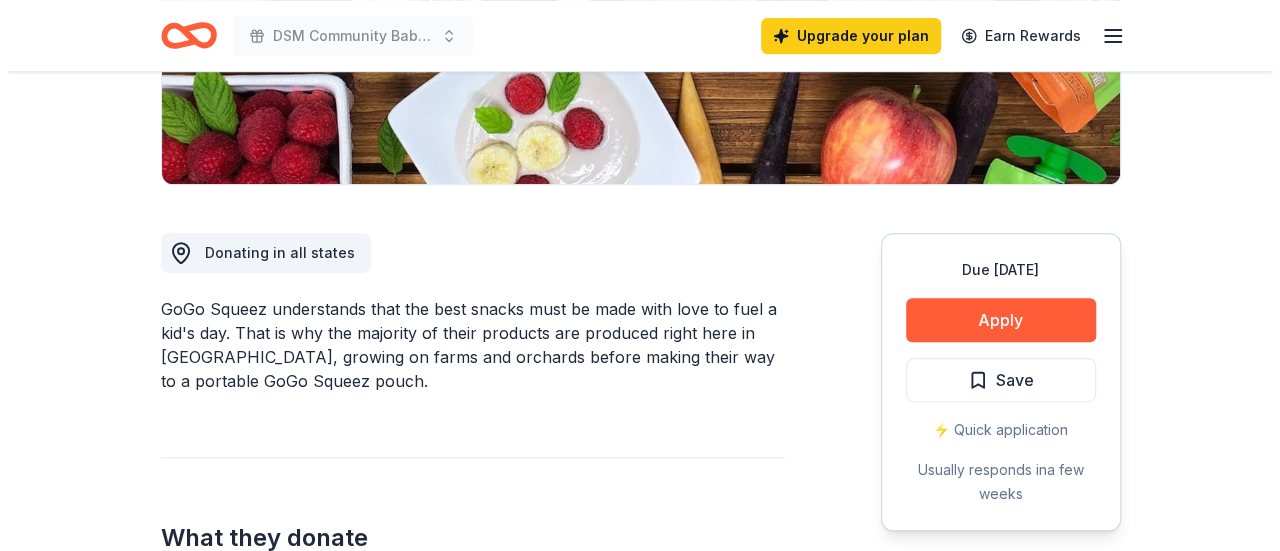 scroll, scrollTop: 422, scrollLeft: 0, axis: vertical 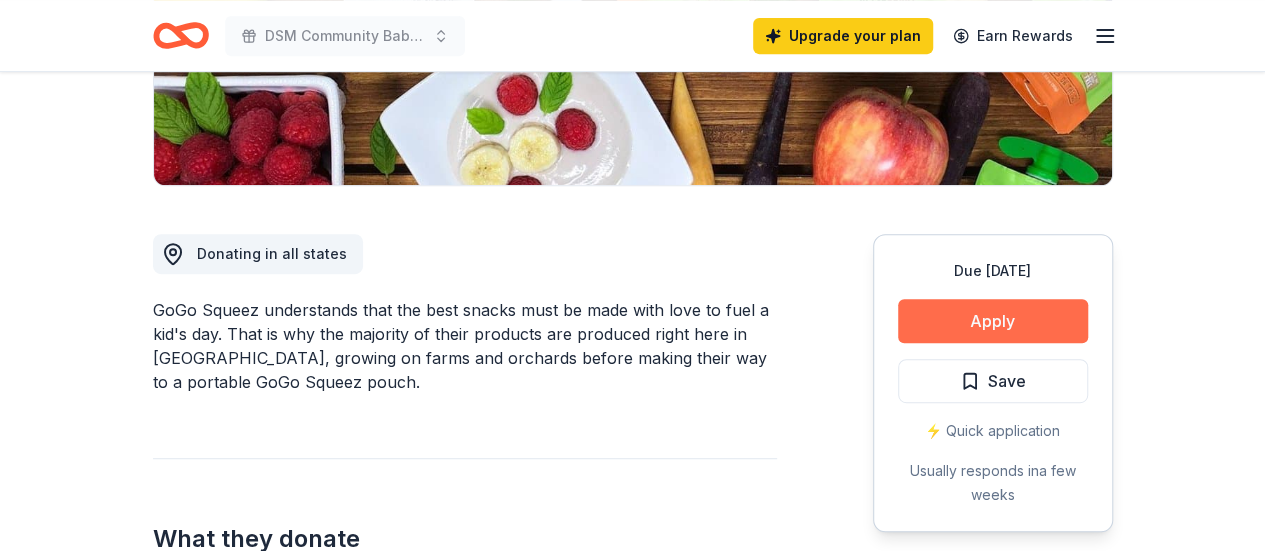 click on "Apply" at bounding box center (993, 321) 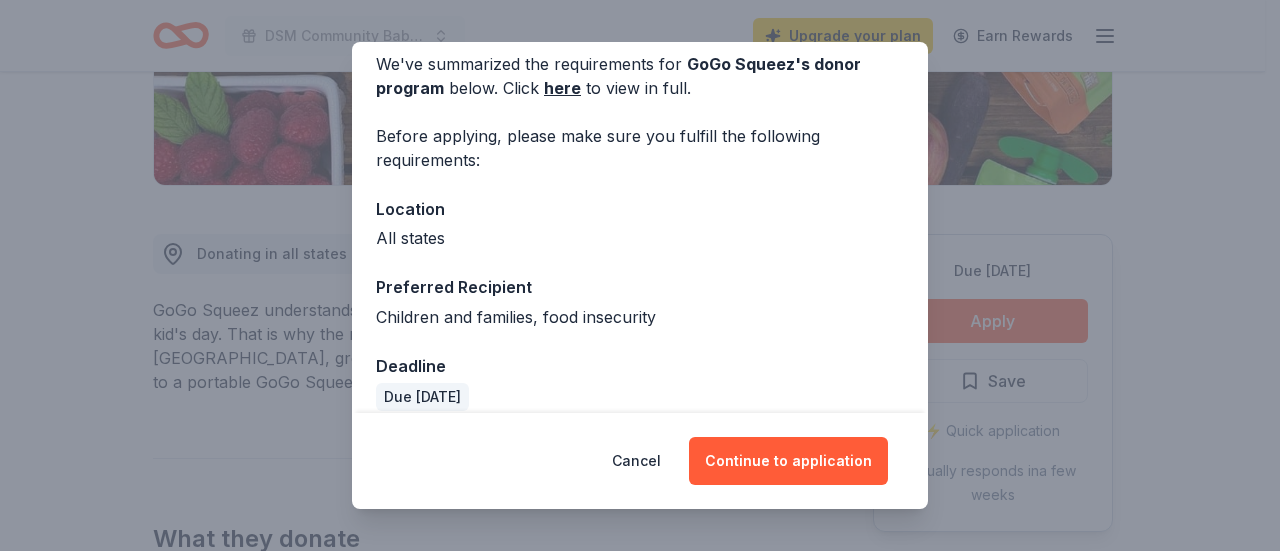 scroll, scrollTop: 108, scrollLeft: 0, axis: vertical 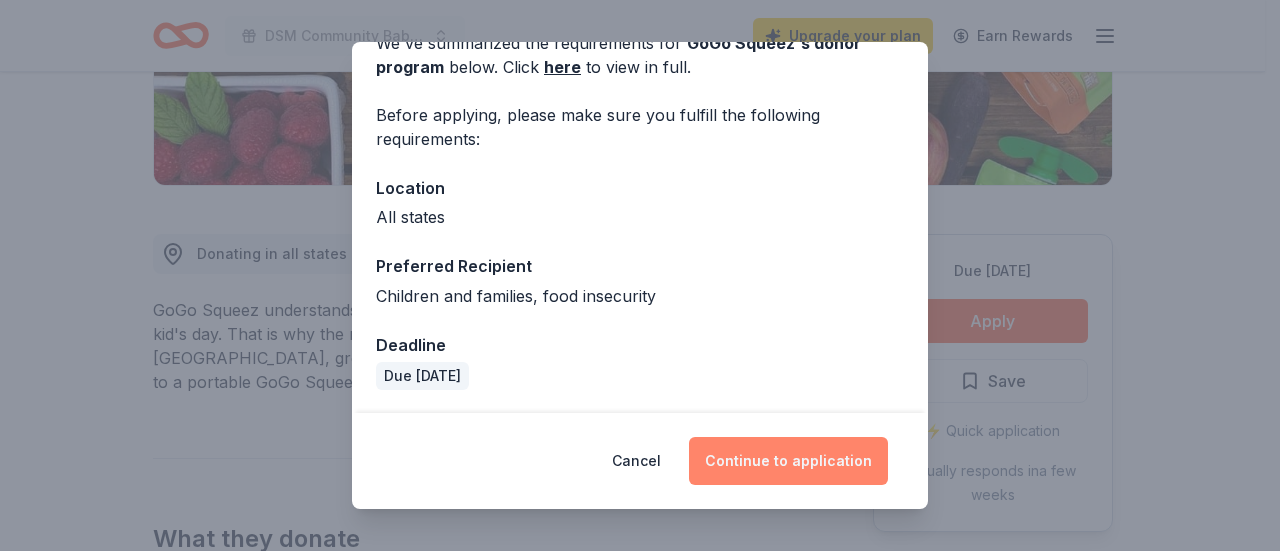click on "Continue to application" at bounding box center (788, 461) 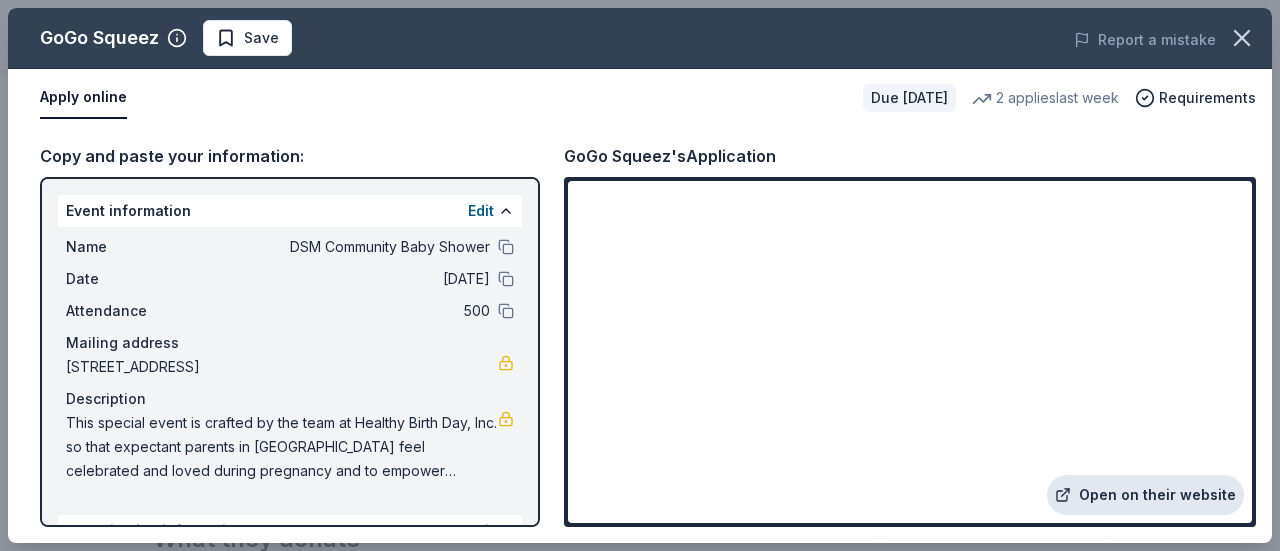 click on "Open on their website" at bounding box center [1145, 495] 